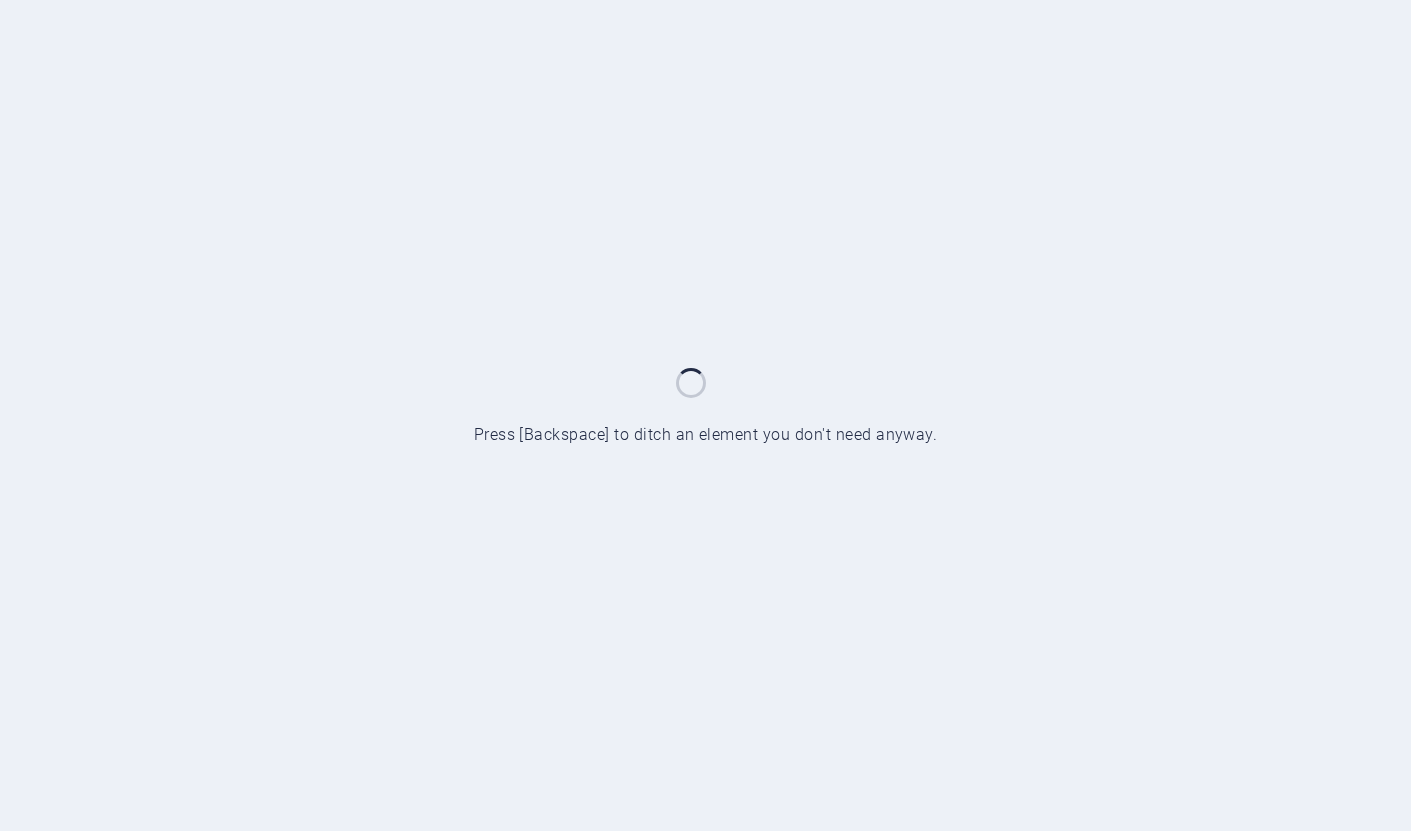 scroll, scrollTop: 0, scrollLeft: 0, axis: both 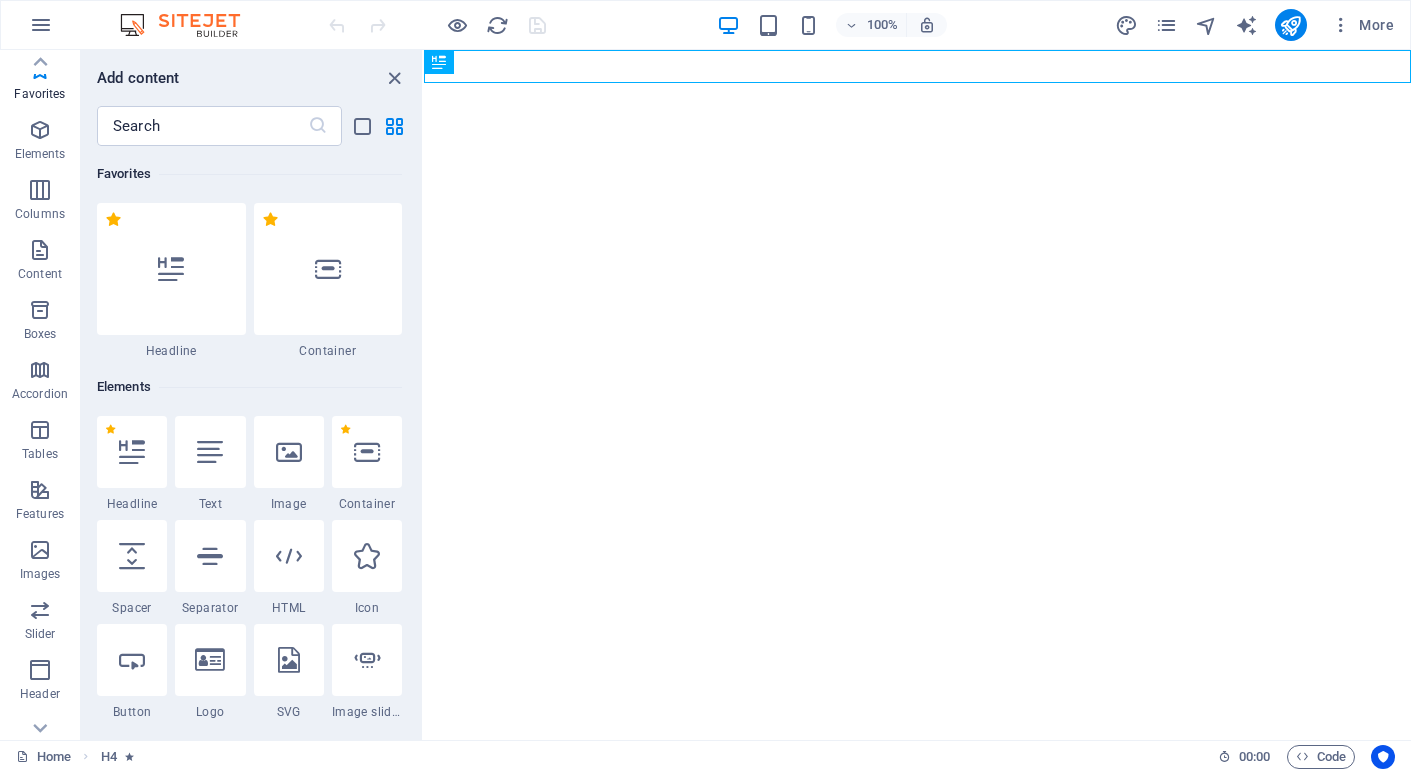 click at bounding box center (394, 78) 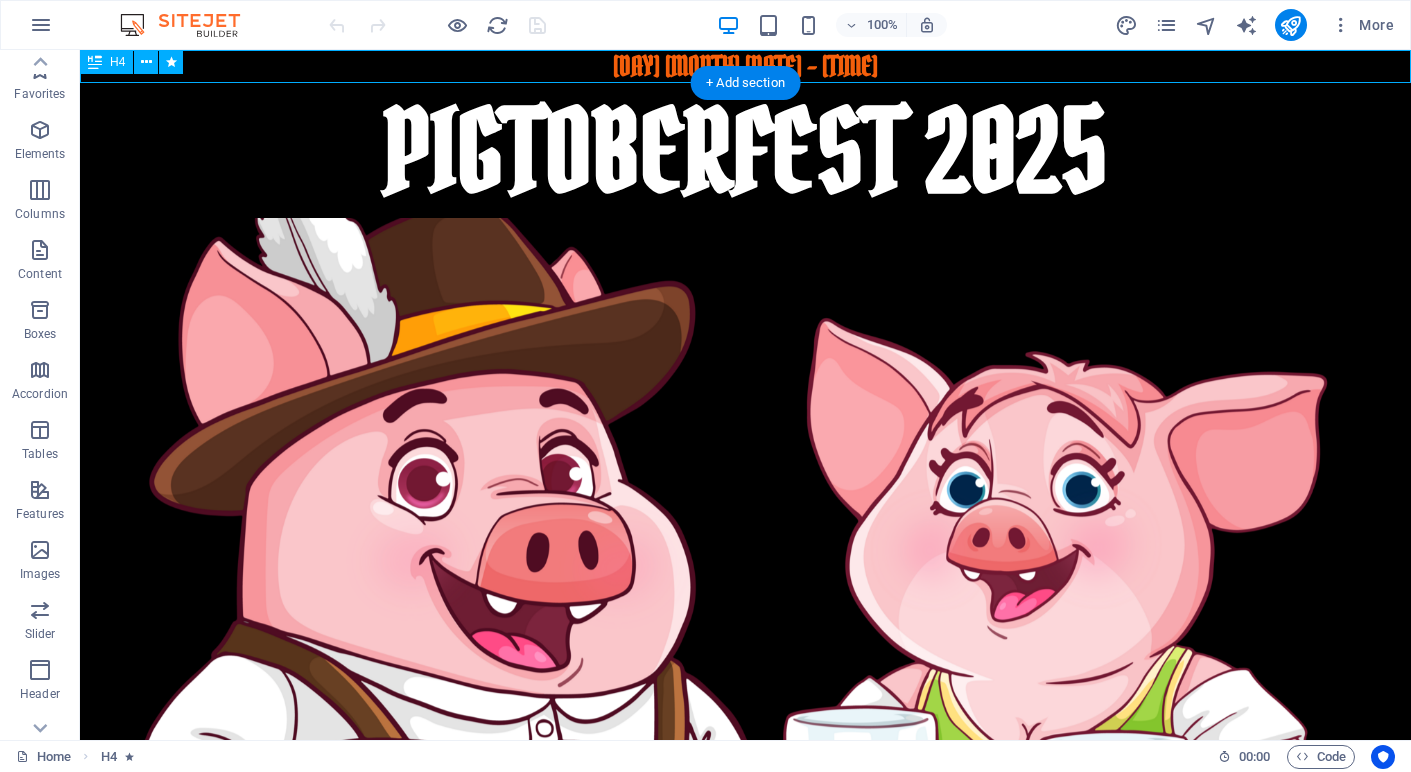 scroll, scrollTop: 151, scrollLeft: 0, axis: vertical 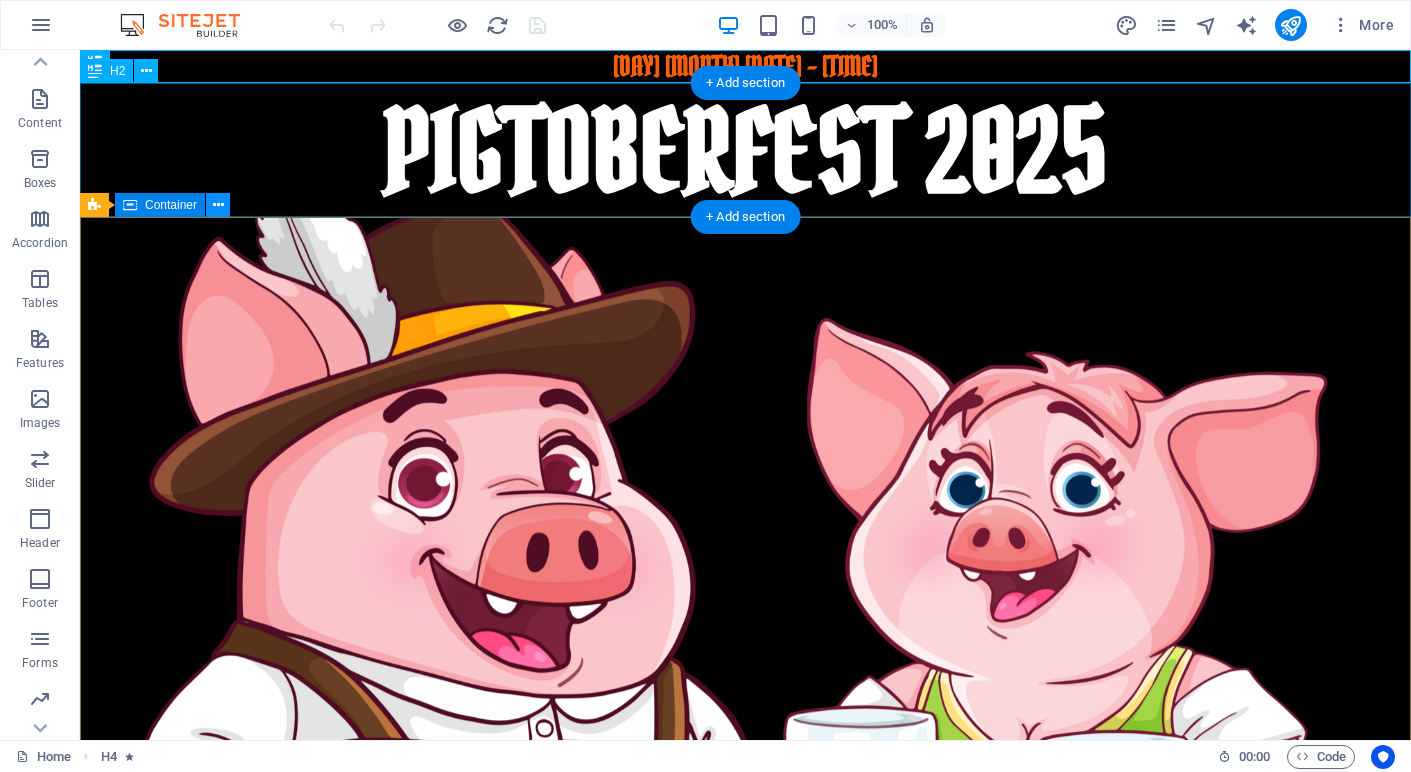 click at bounding box center [218, 205] 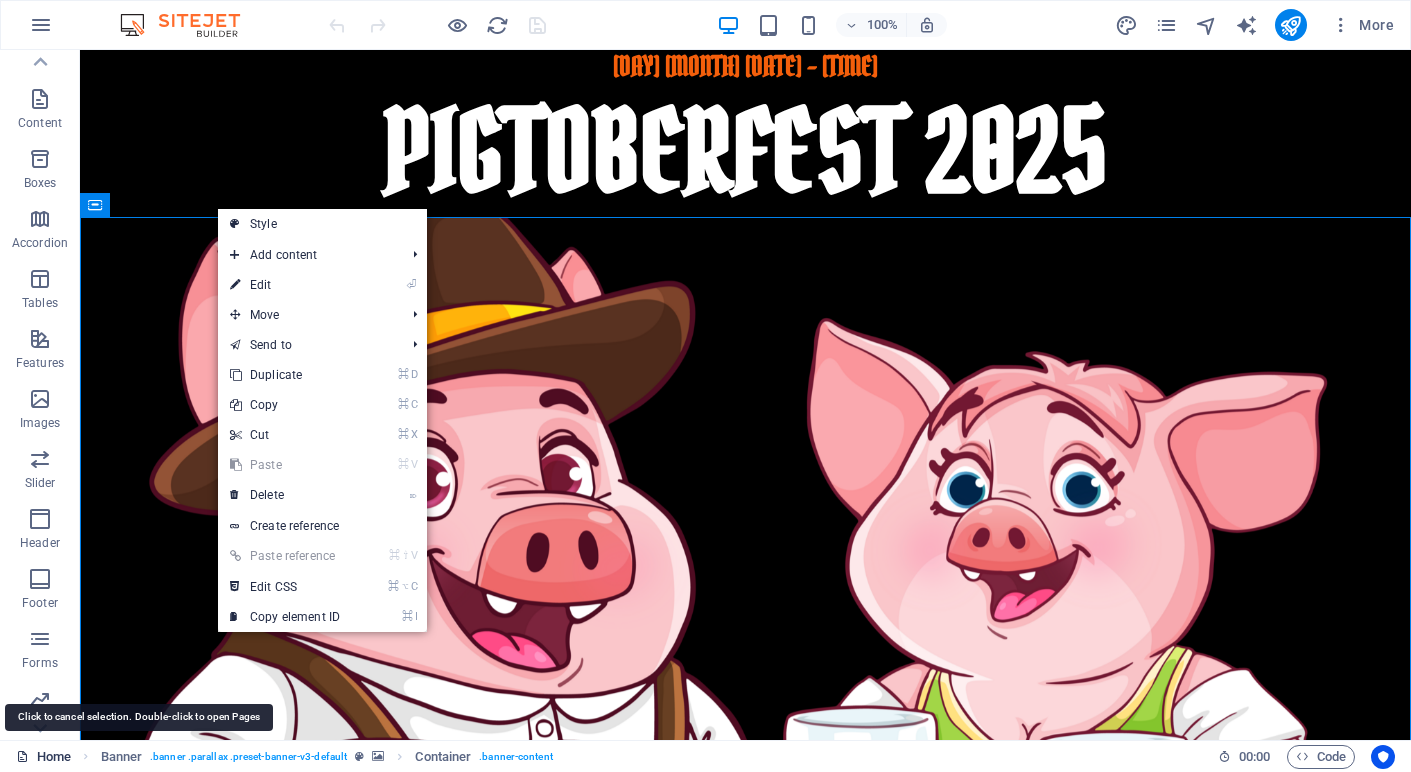 click on "Home" at bounding box center (43, 757) 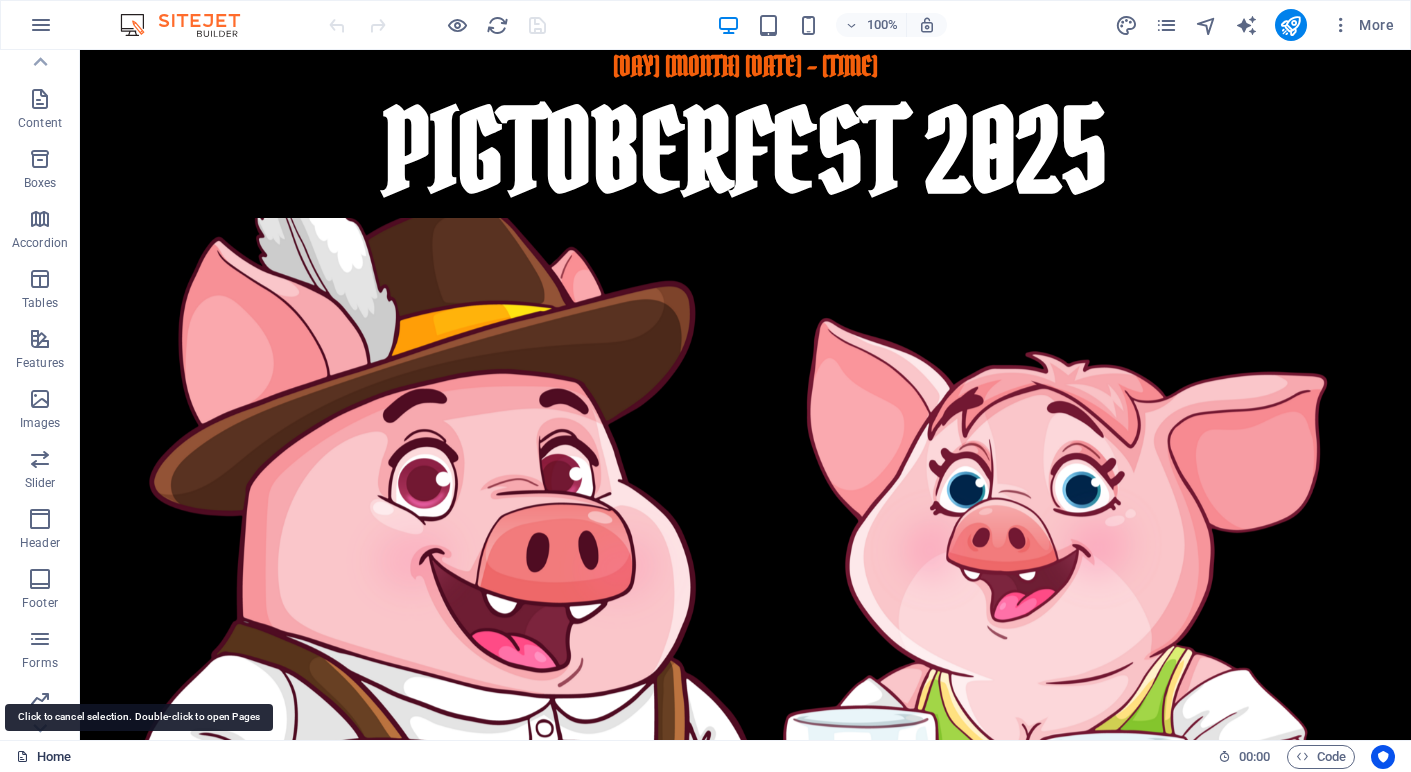 click on "Home" at bounding box center (43, 757) 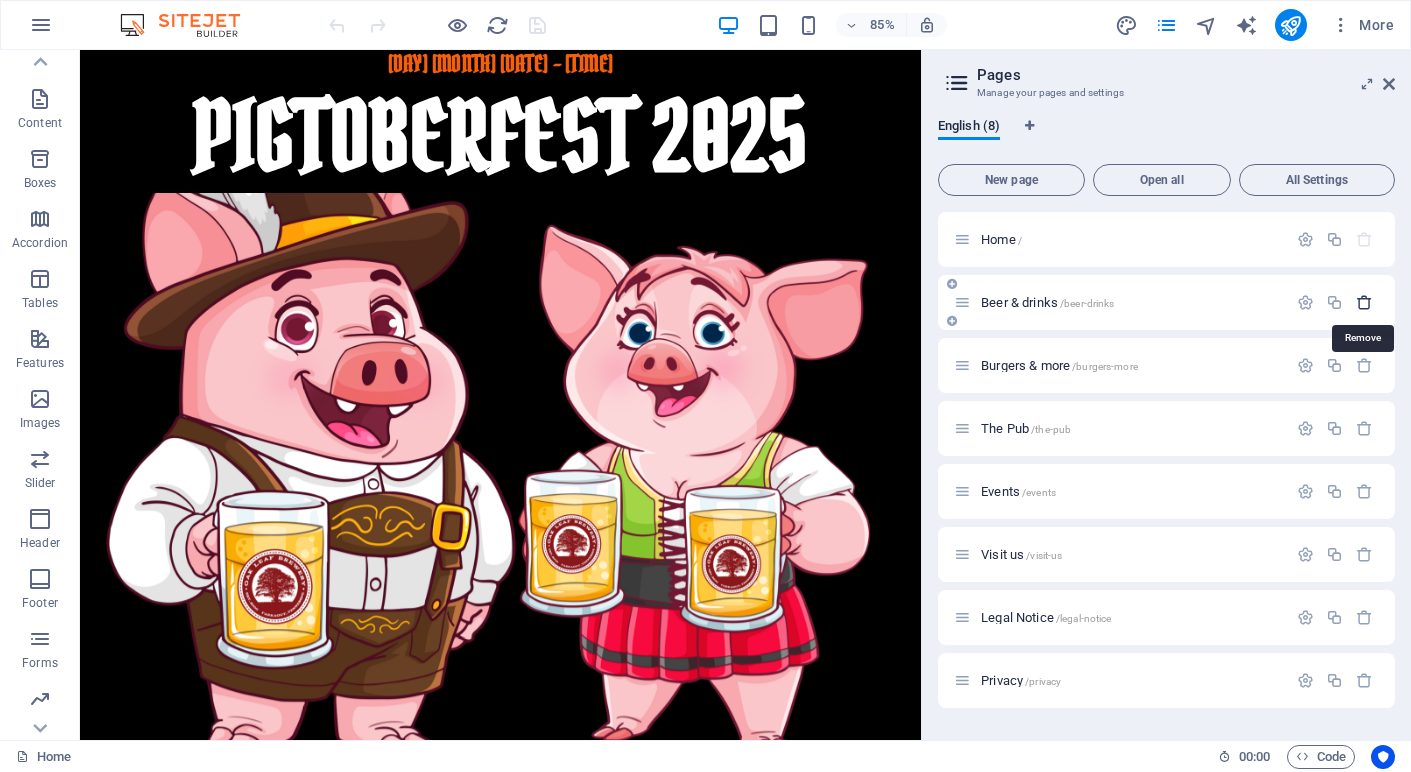 click at bounding box center (1364, 302) 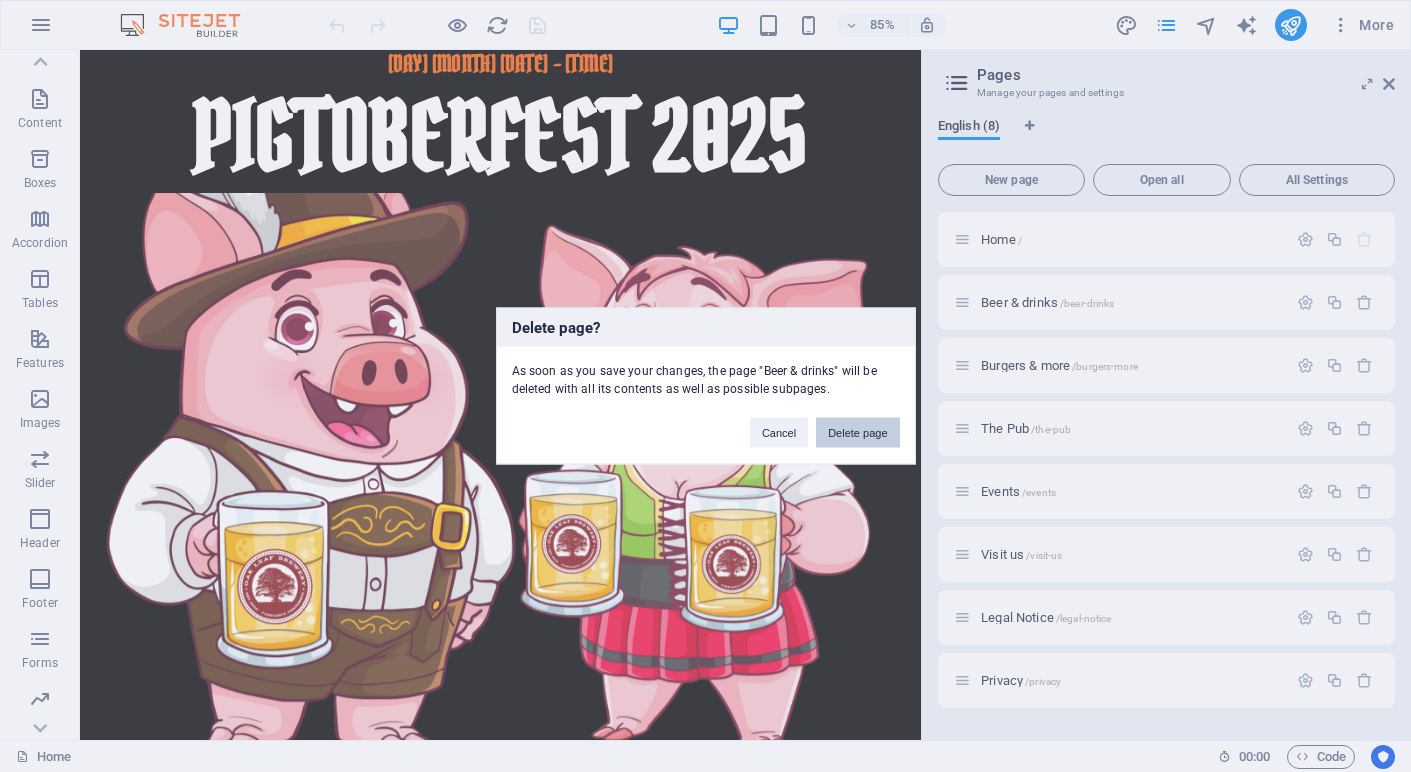 click on "Delete page" at bounding box center [857, 433] 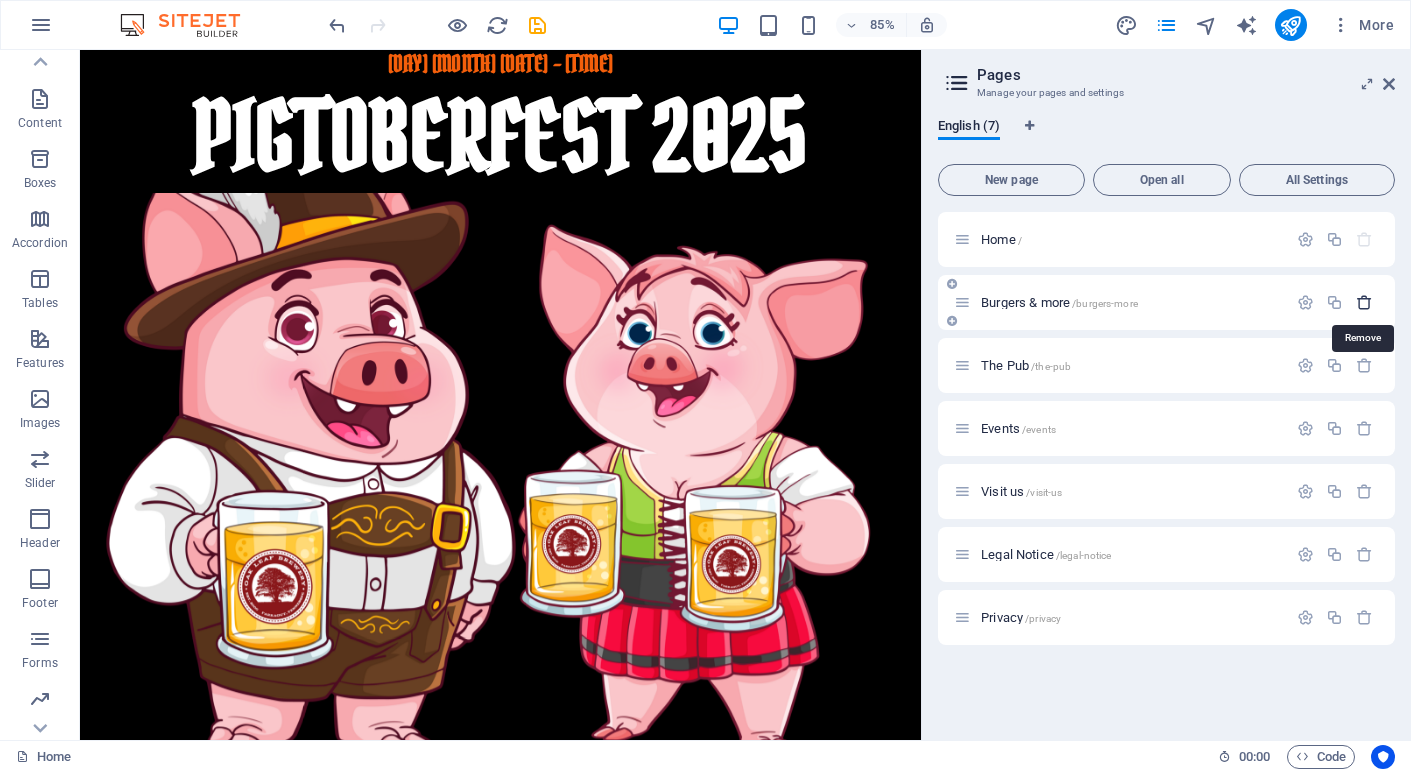 click at bounding box center (1364, 302) 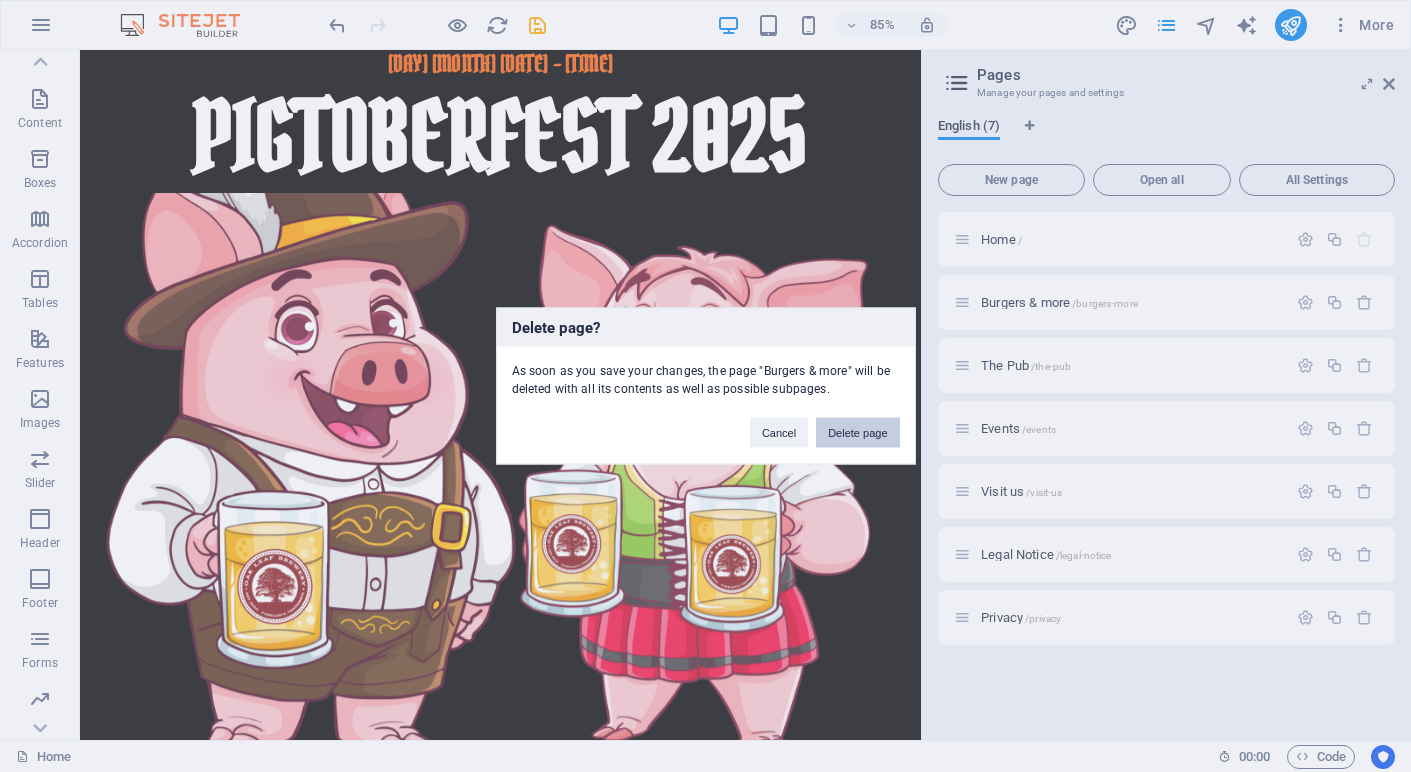 click on "Delete page" at bounding box center [857, 433] 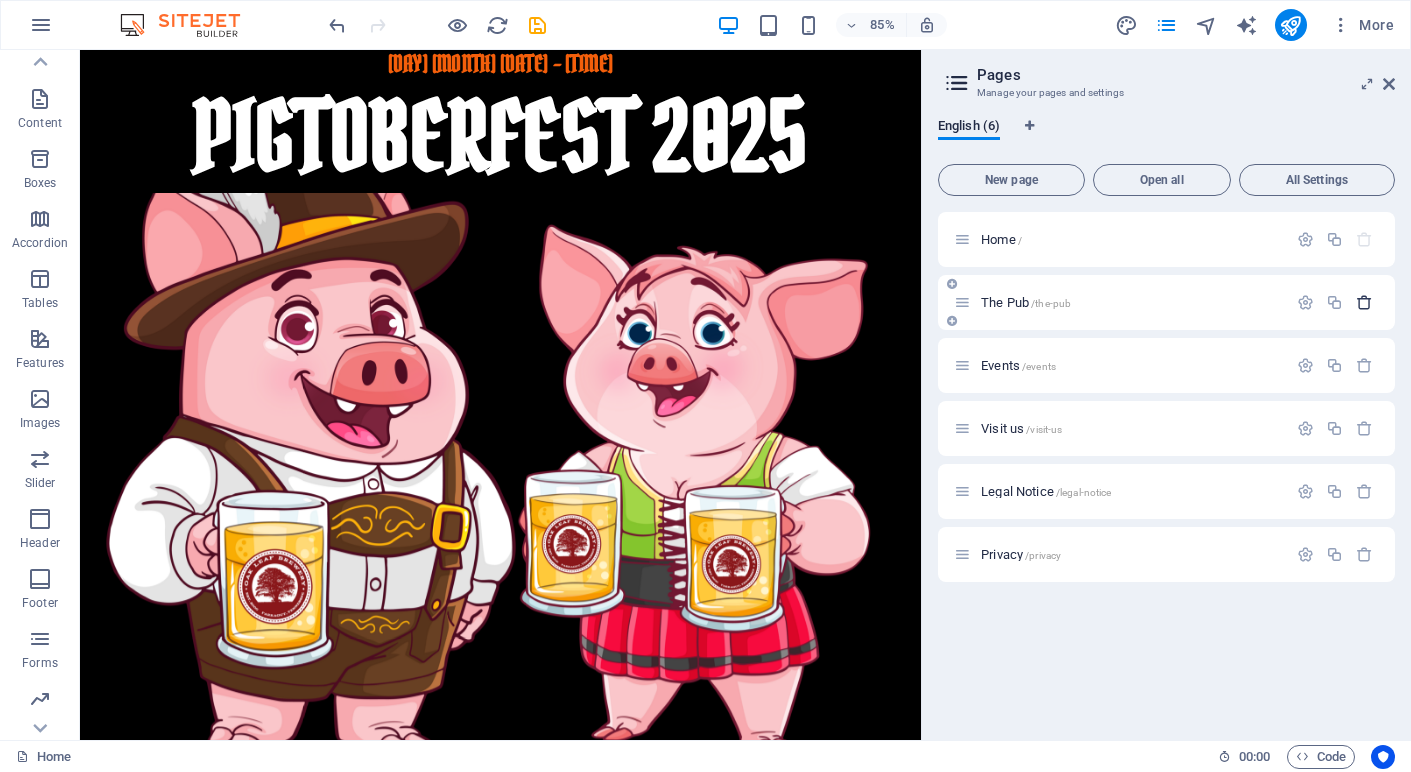 click at bounding box center [1364, 302] 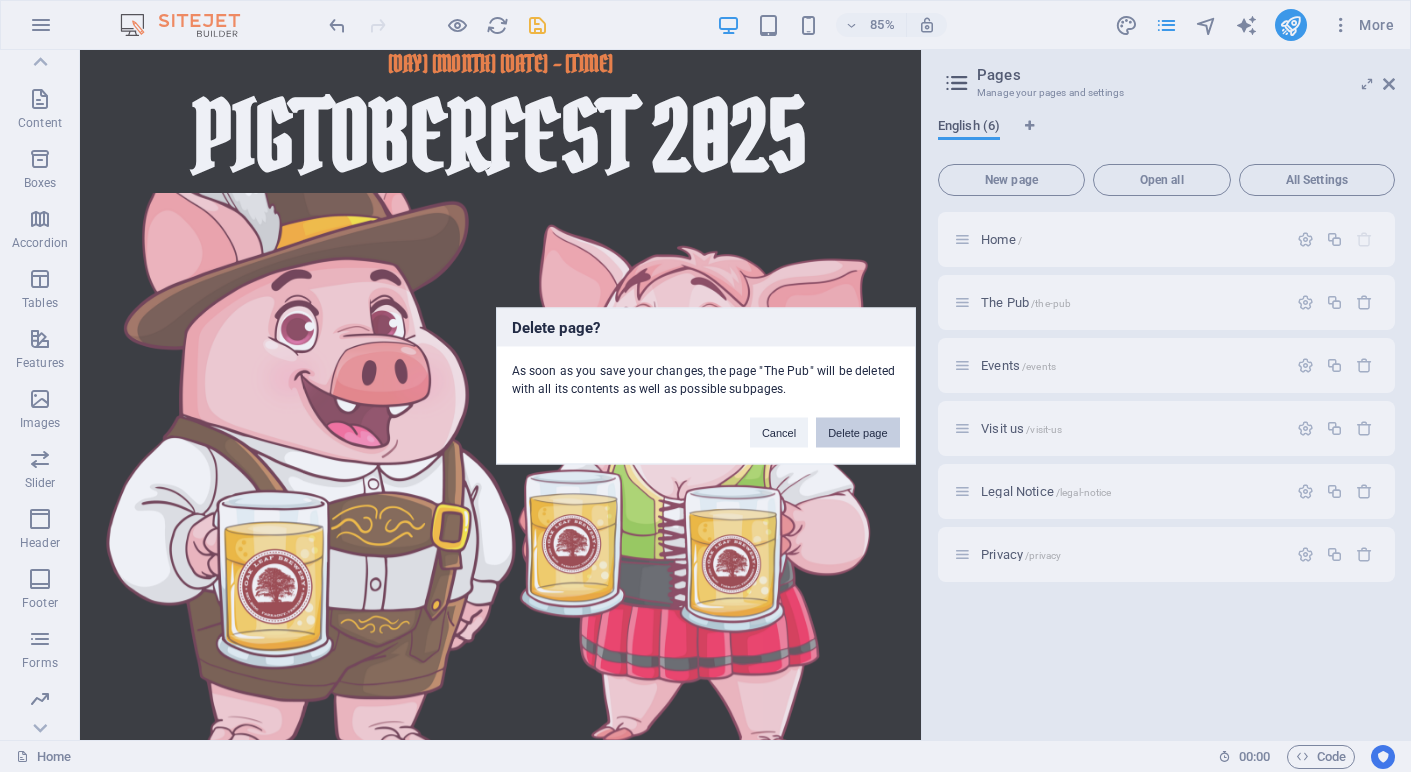 click on "Delete page" at bounding box center [857, 433] 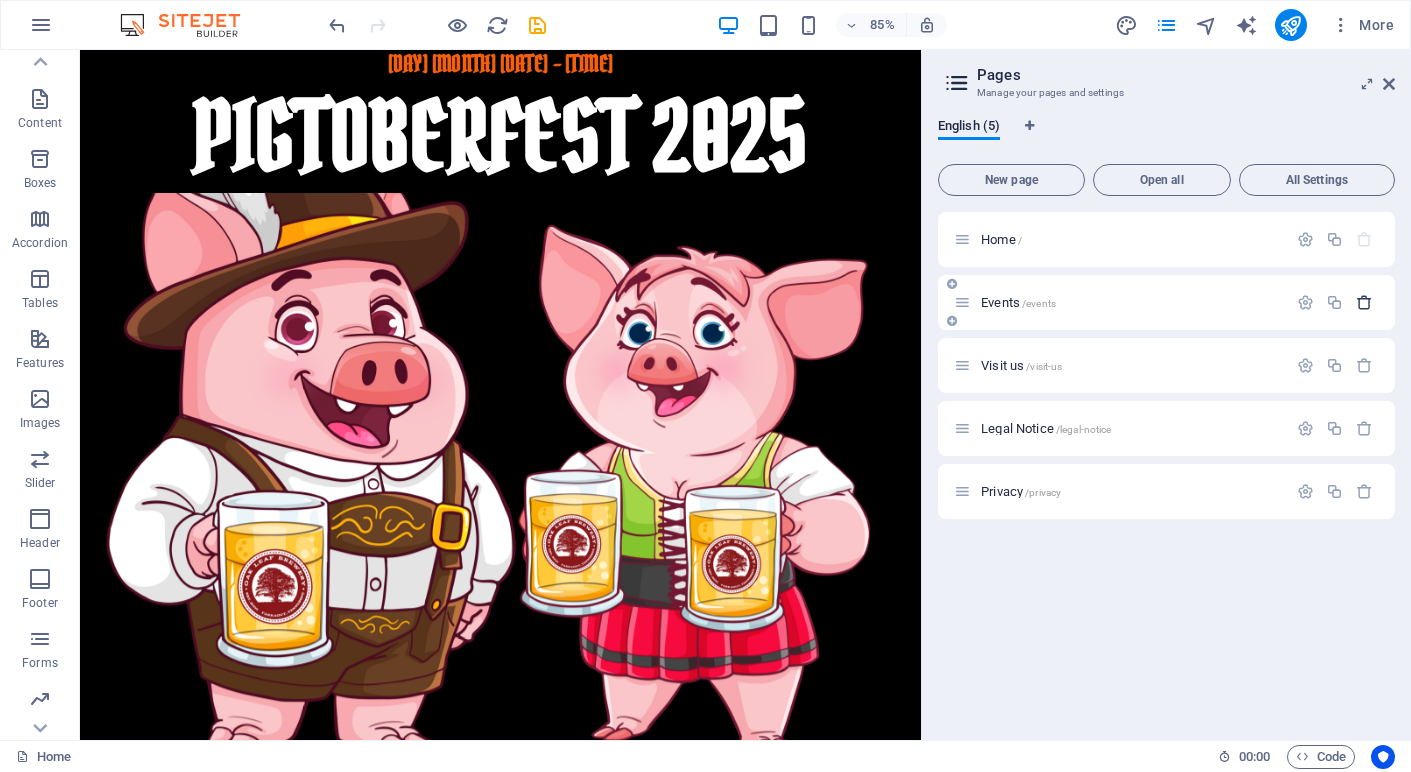 click at bounding box center (1364, 302) 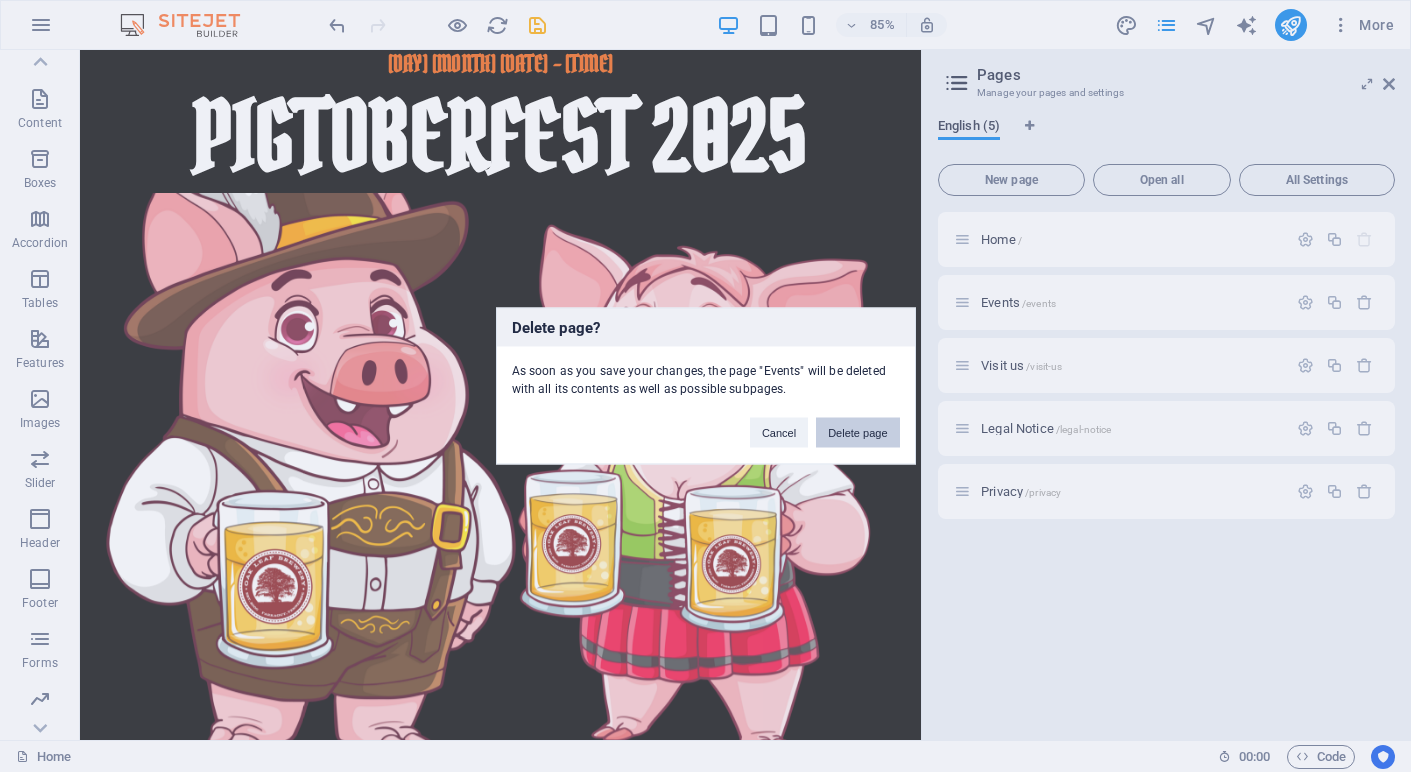 click on "Delete page" at bounding box center (857, 433) 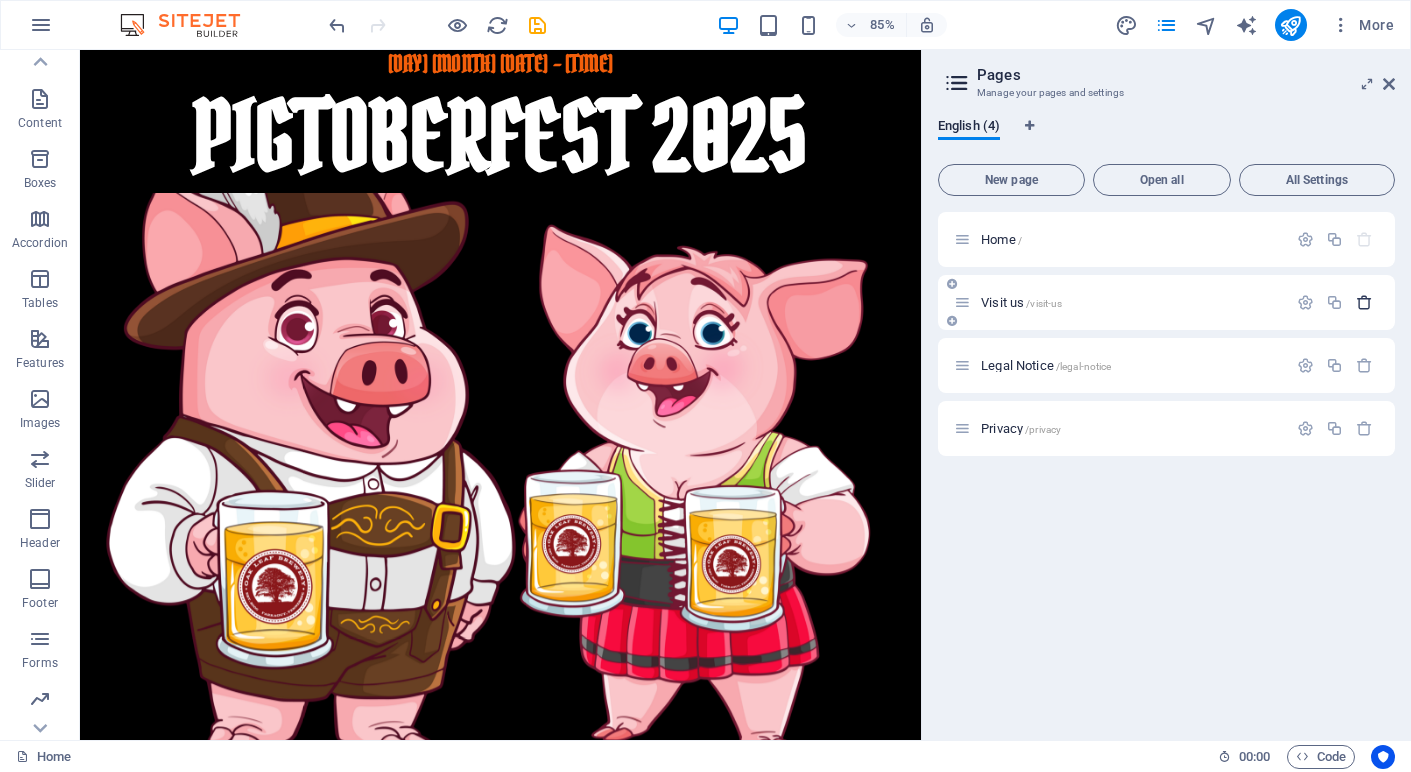 click at bounding box center [1364, 302] 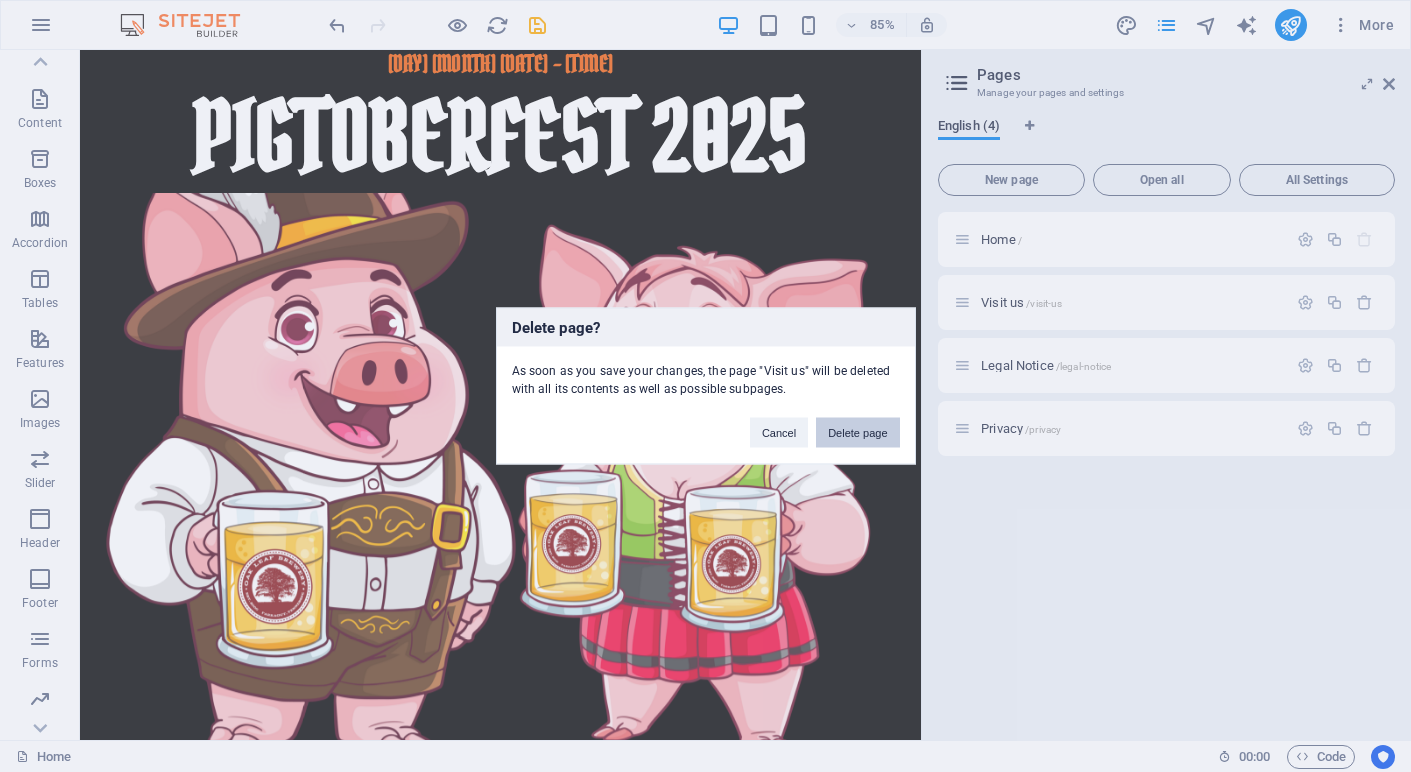 click on "Delete page" at bounding box center (857, 433) 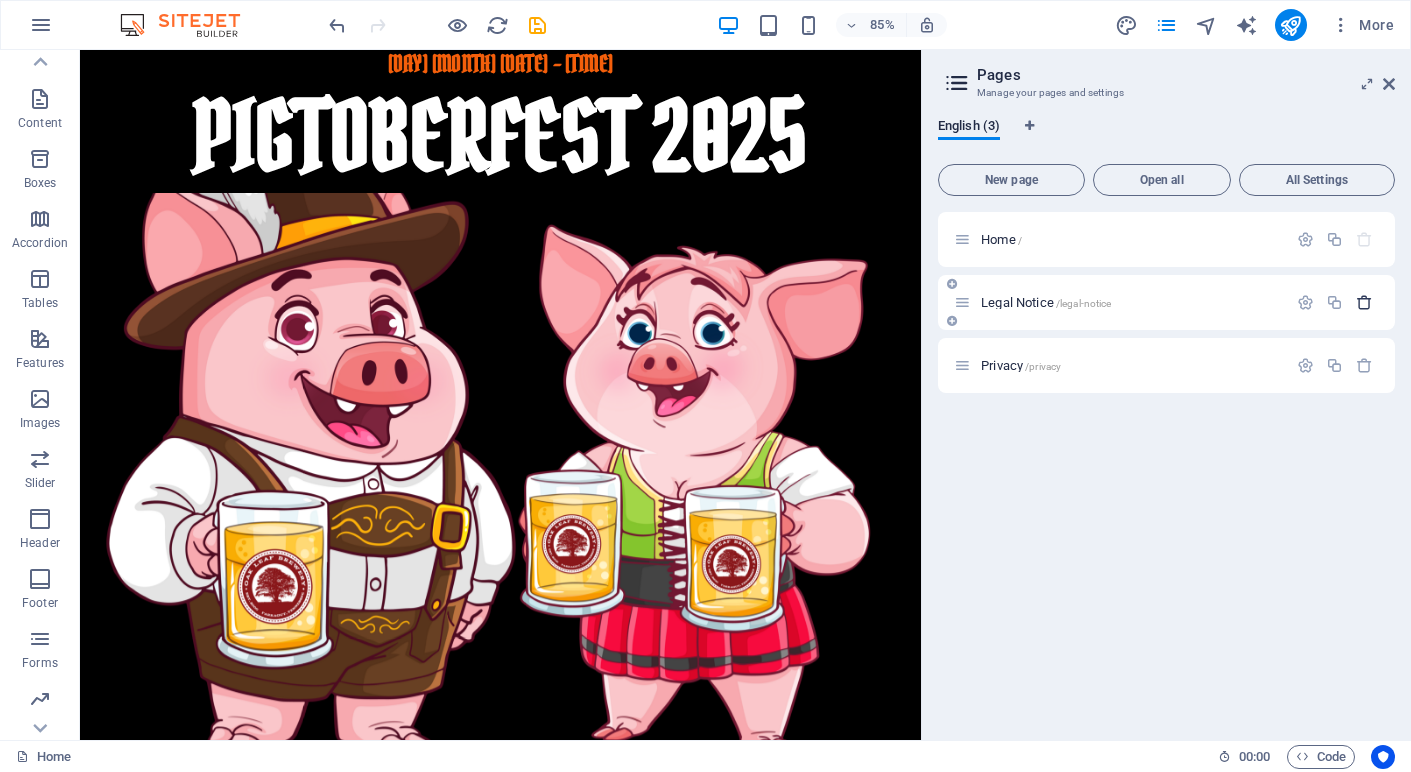 click at bounding box center [1364, 302] 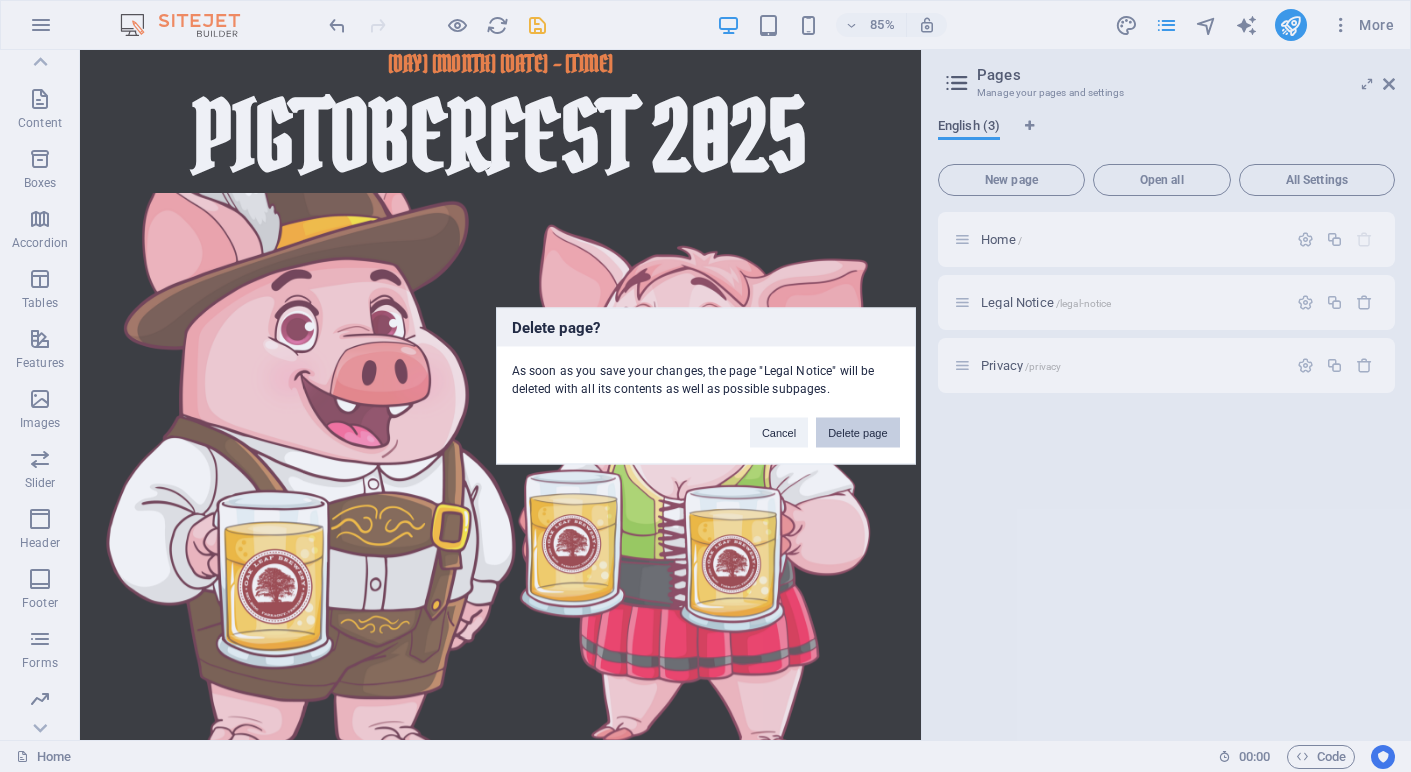 click on "Delete page" at bounding box center (857, 433) 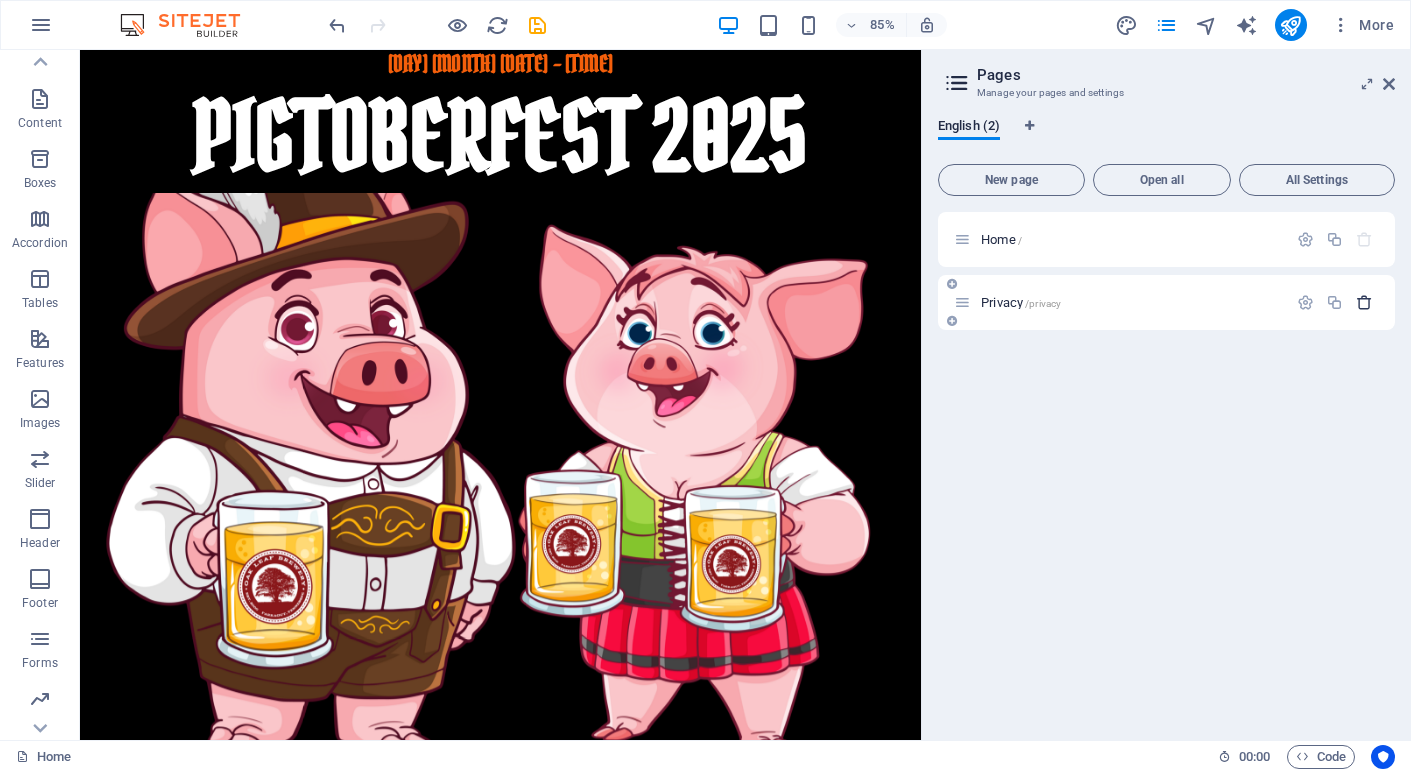 click at bounding box center [1364, 302] 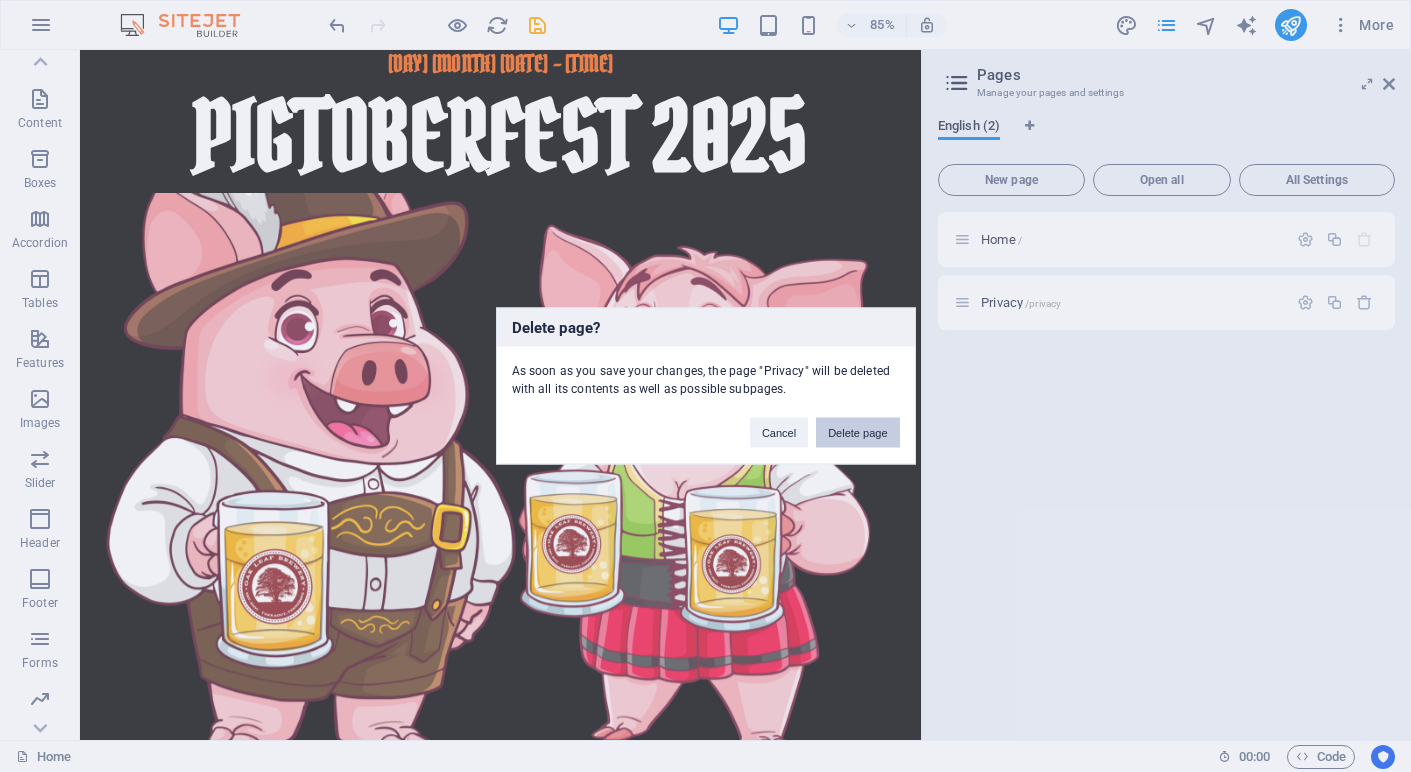 click on "Delete page" at bounding box center [857, 433] 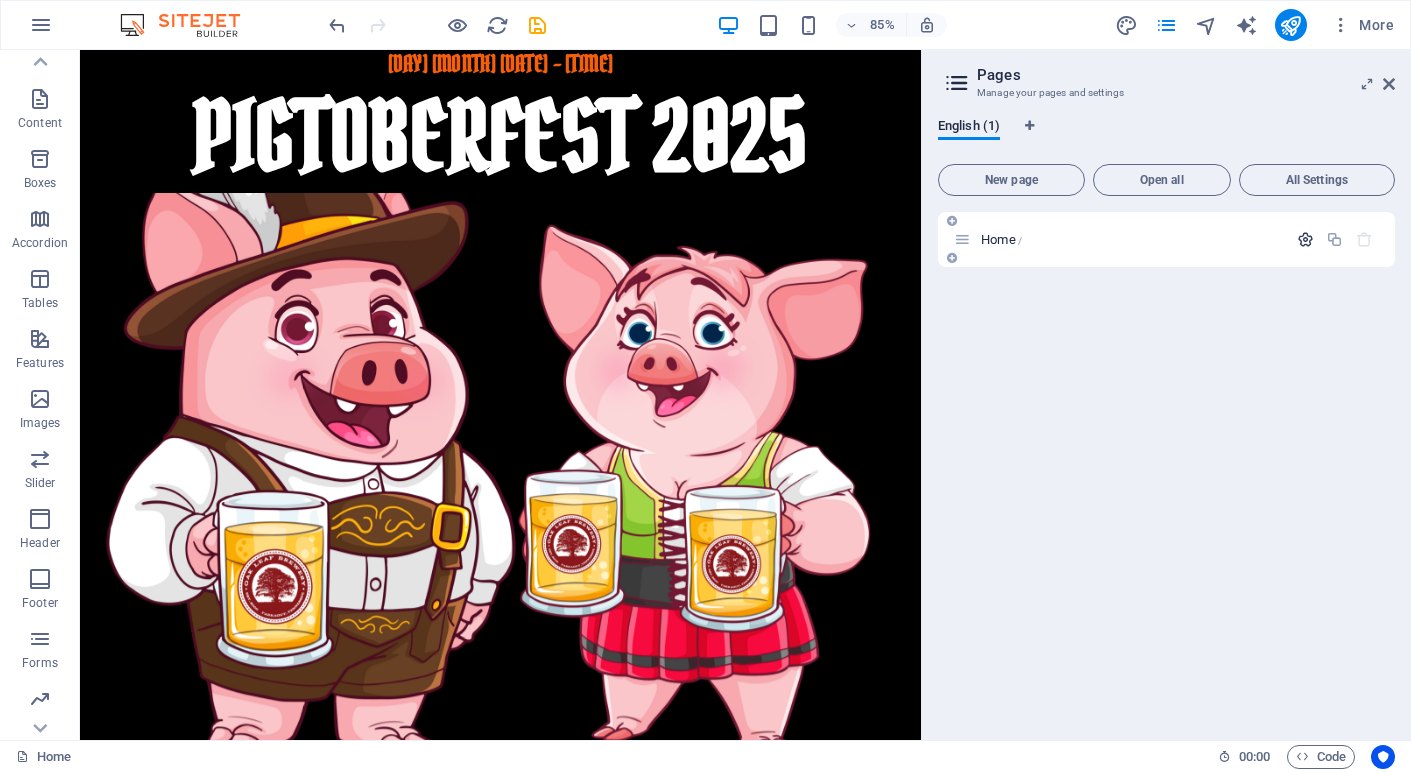 click at bounding box center [1305, 239] 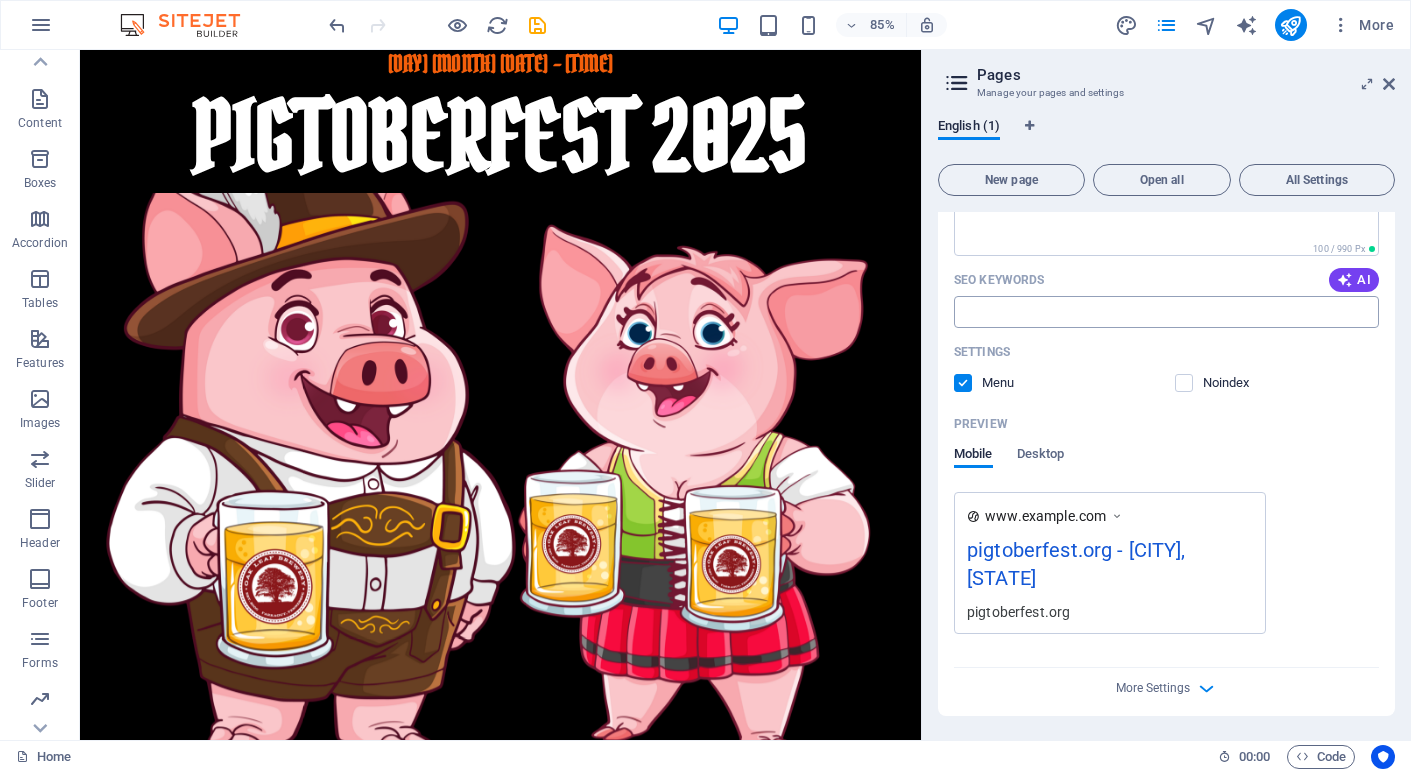 scroll, scrollTop: 324, scrollLeft: 0, axis: vertical 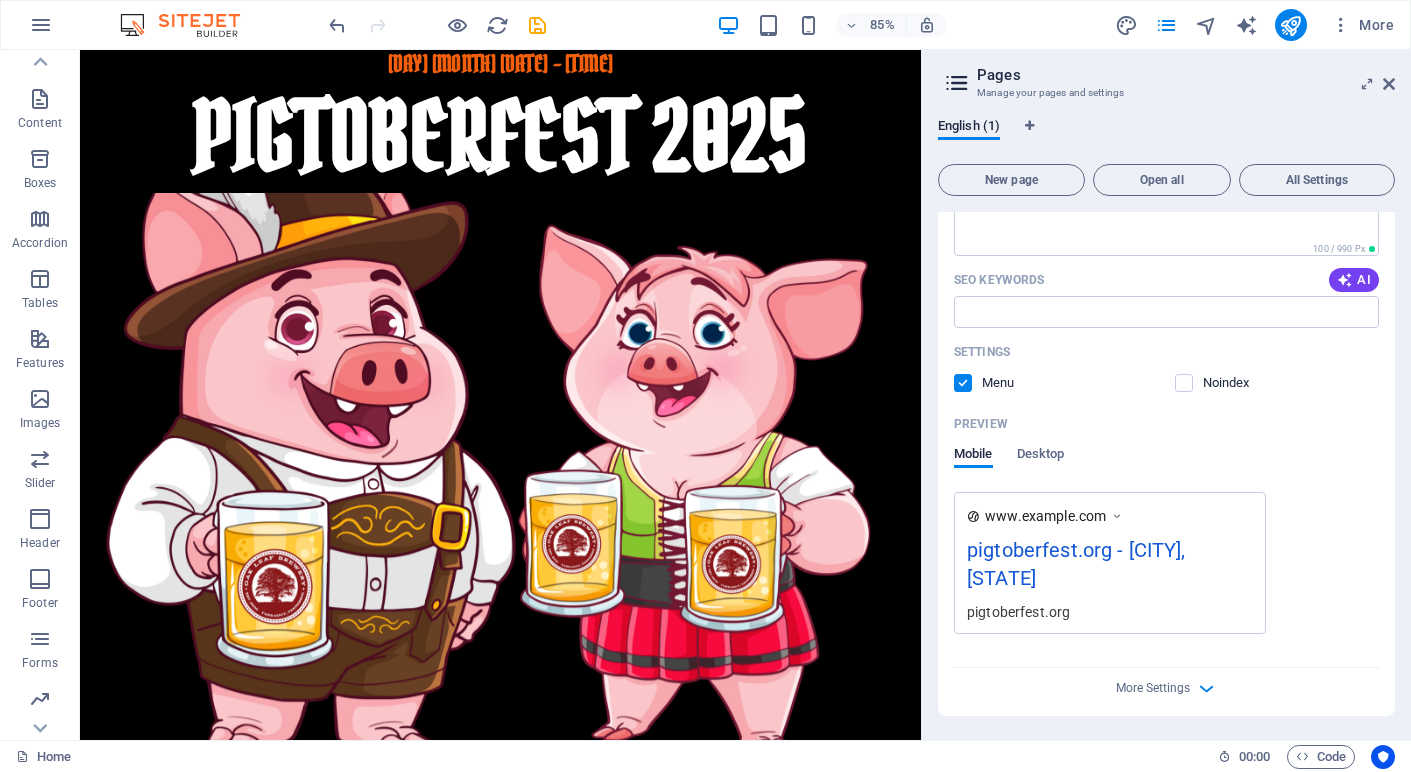 click at bounding box center (1117, 516) 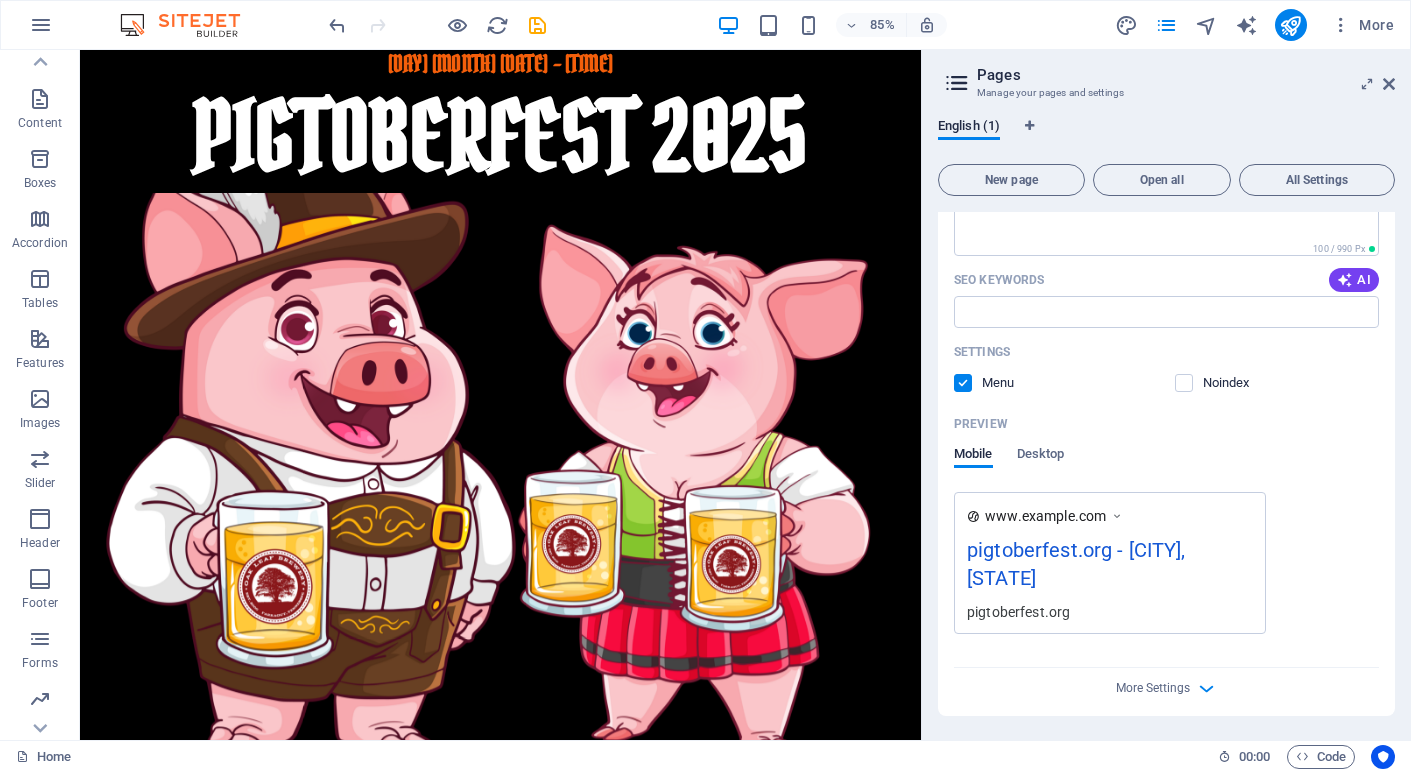 click on "pigtoberfest.org - [CITY], [STATE]" at bounding box center (1110, 568) 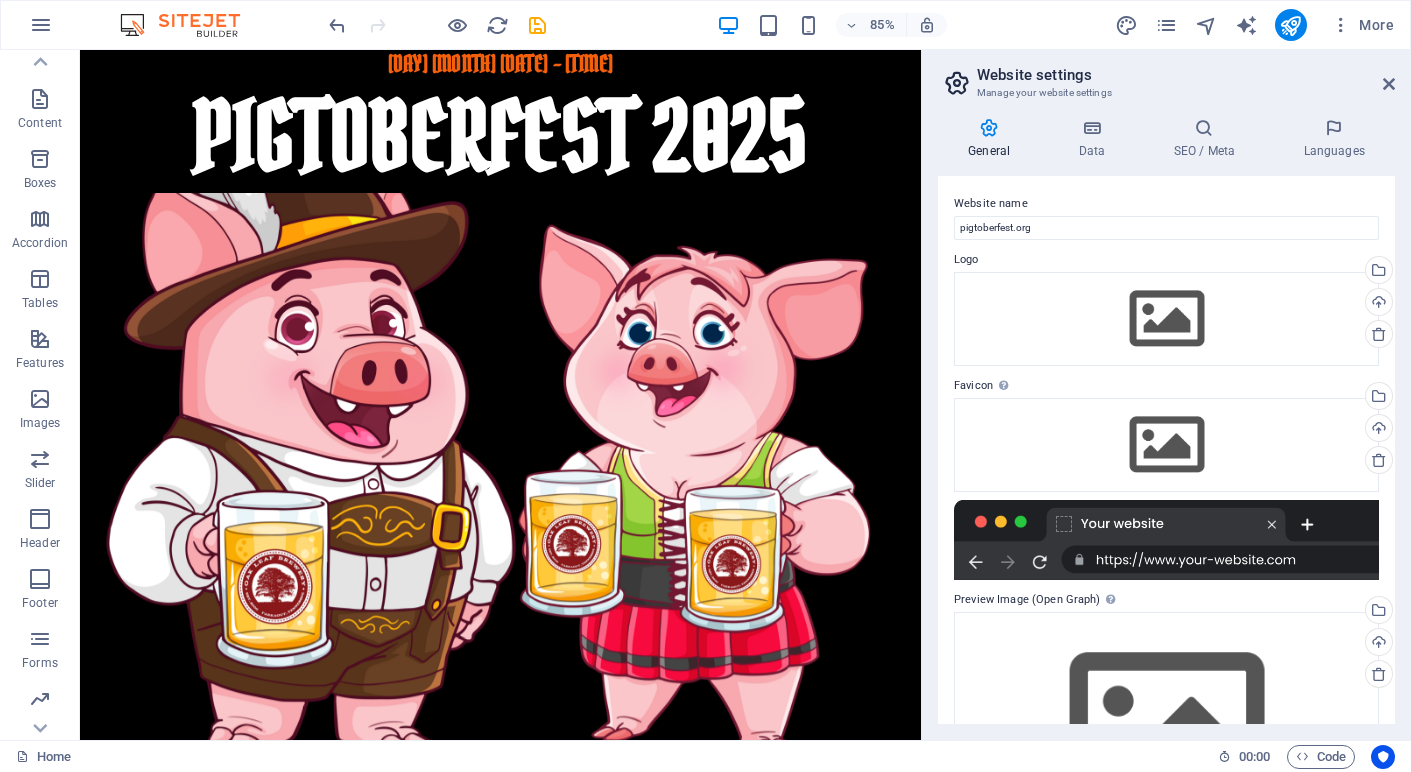 scroll, scrollTop: 0, scrollLeft: 0, axis: both 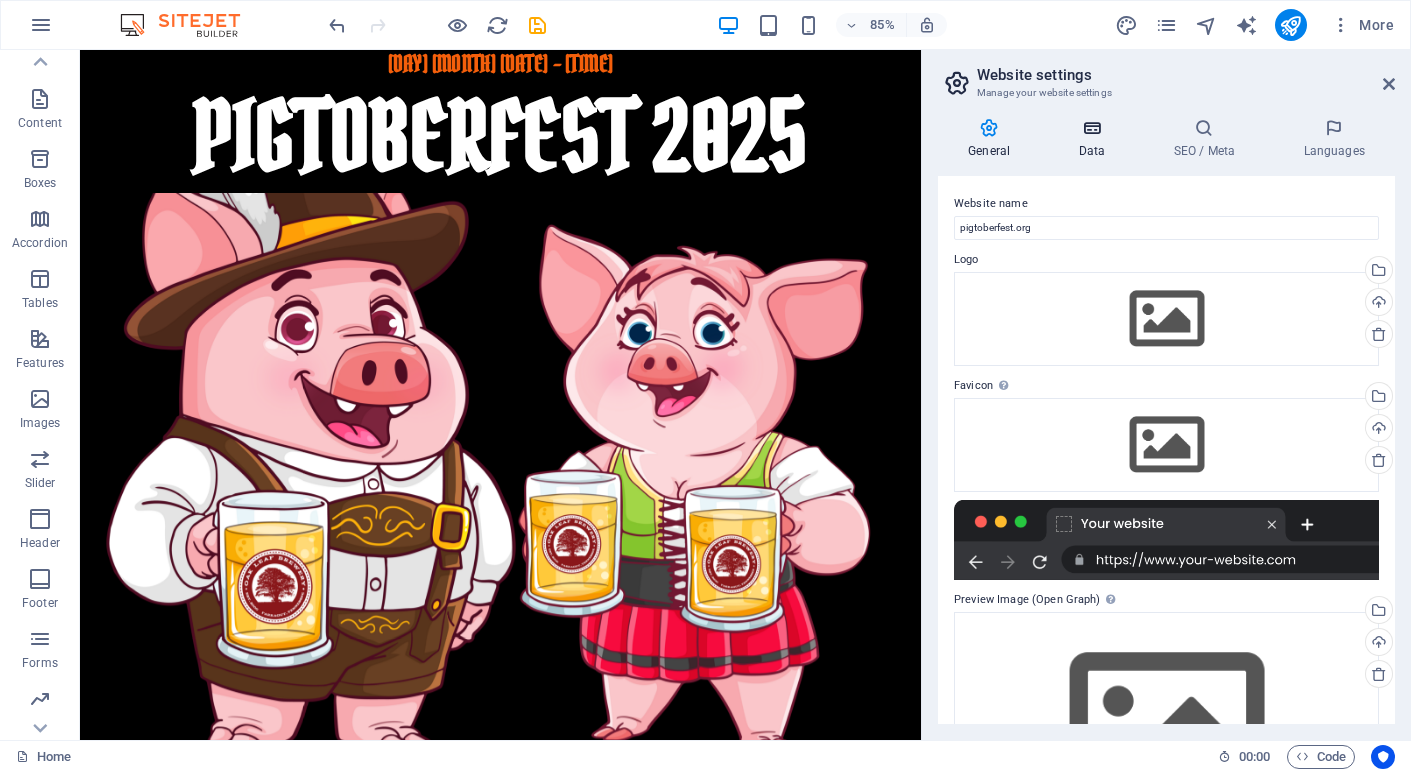 click at bounding box center [1091, 128] 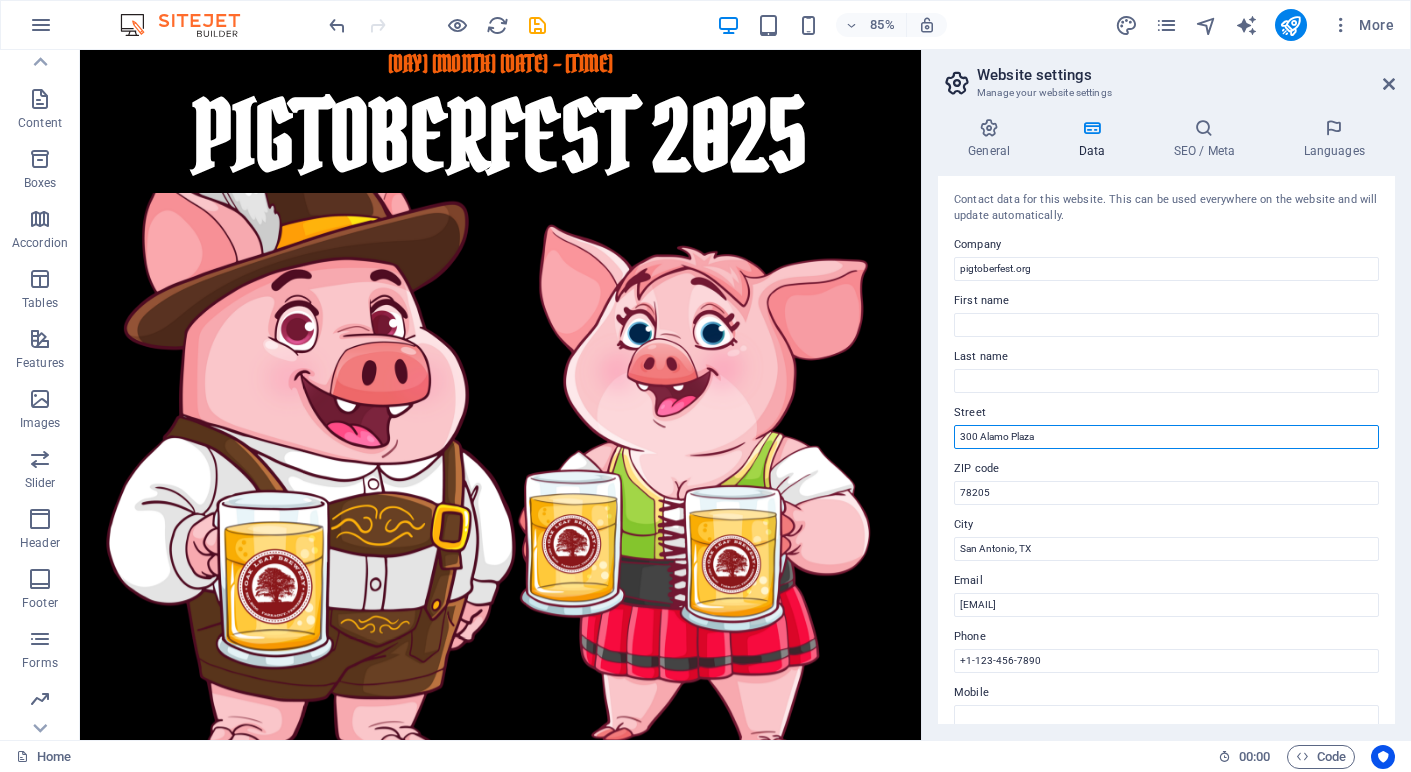 drag, startPoint x: 1049, startPoint y: 437, endPoint x: 937, endPoint y: 430, distance: 112.21854 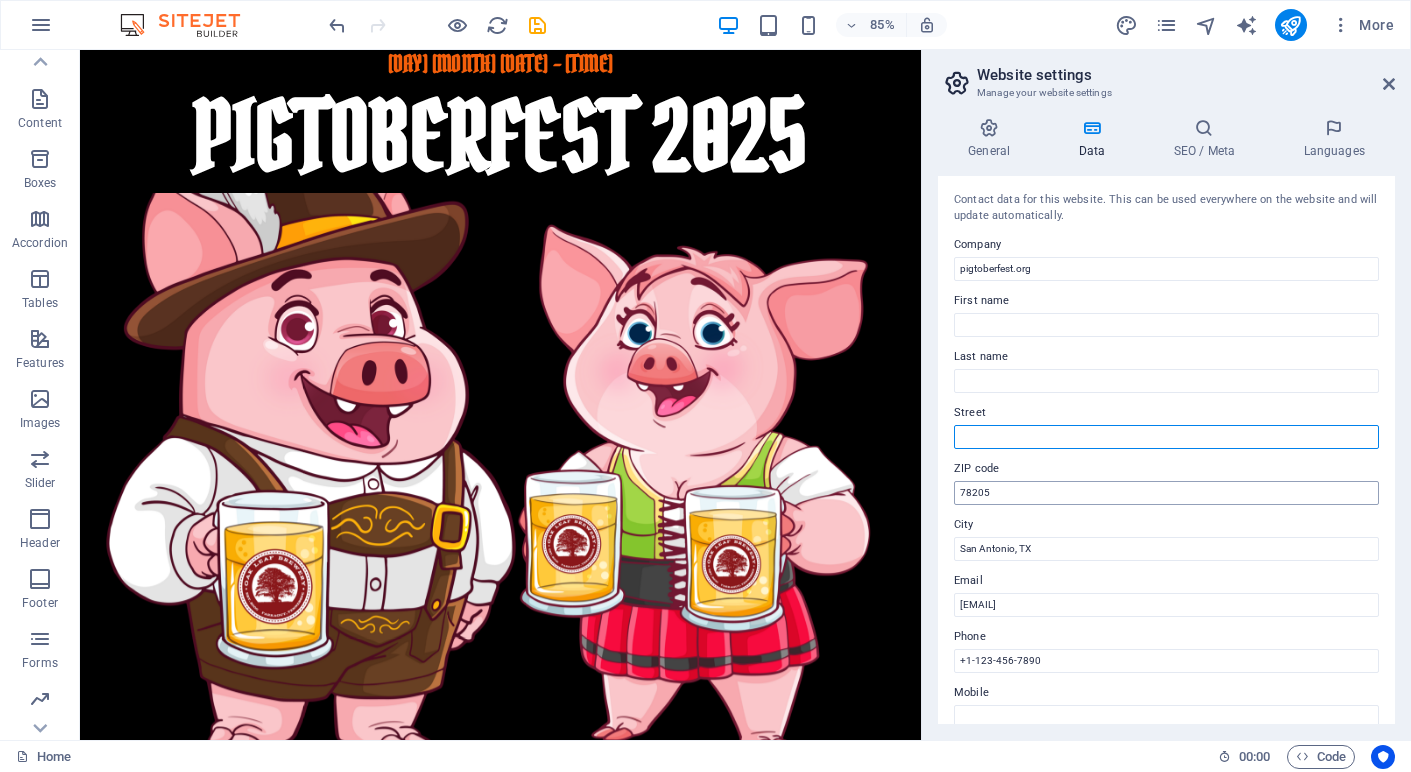 type 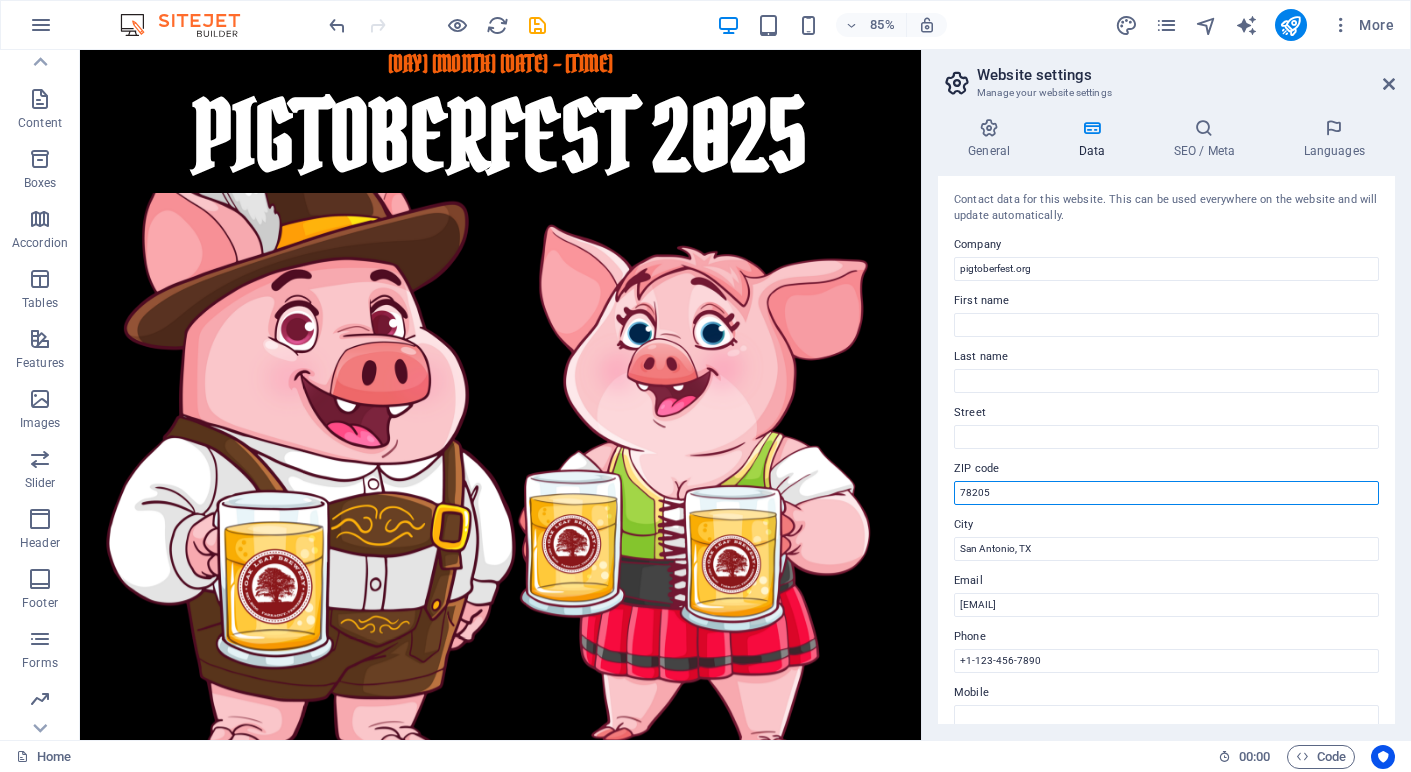drag, startPoint x: 997, startPoint y: 489, endPoint x: 937, endPoint y: 491, distance: 60.033325 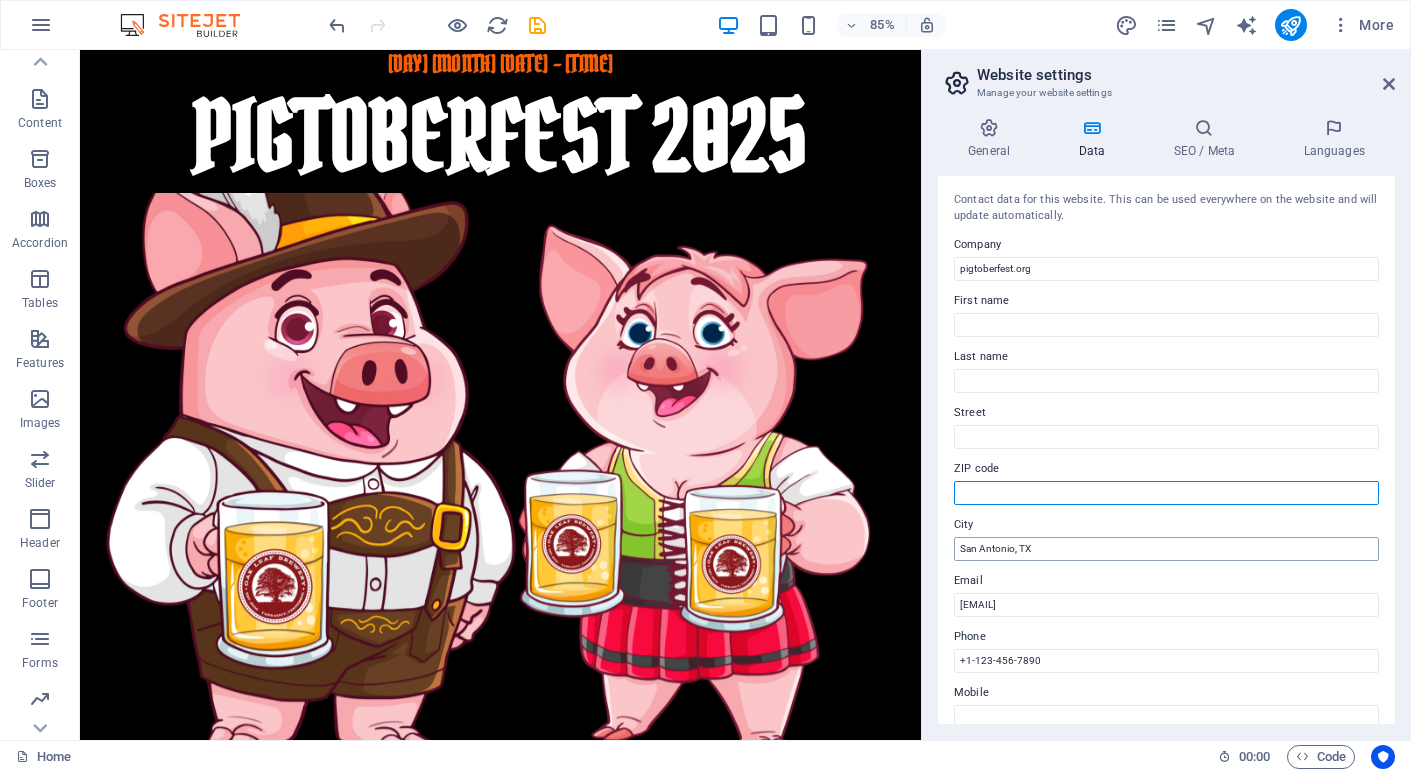 type 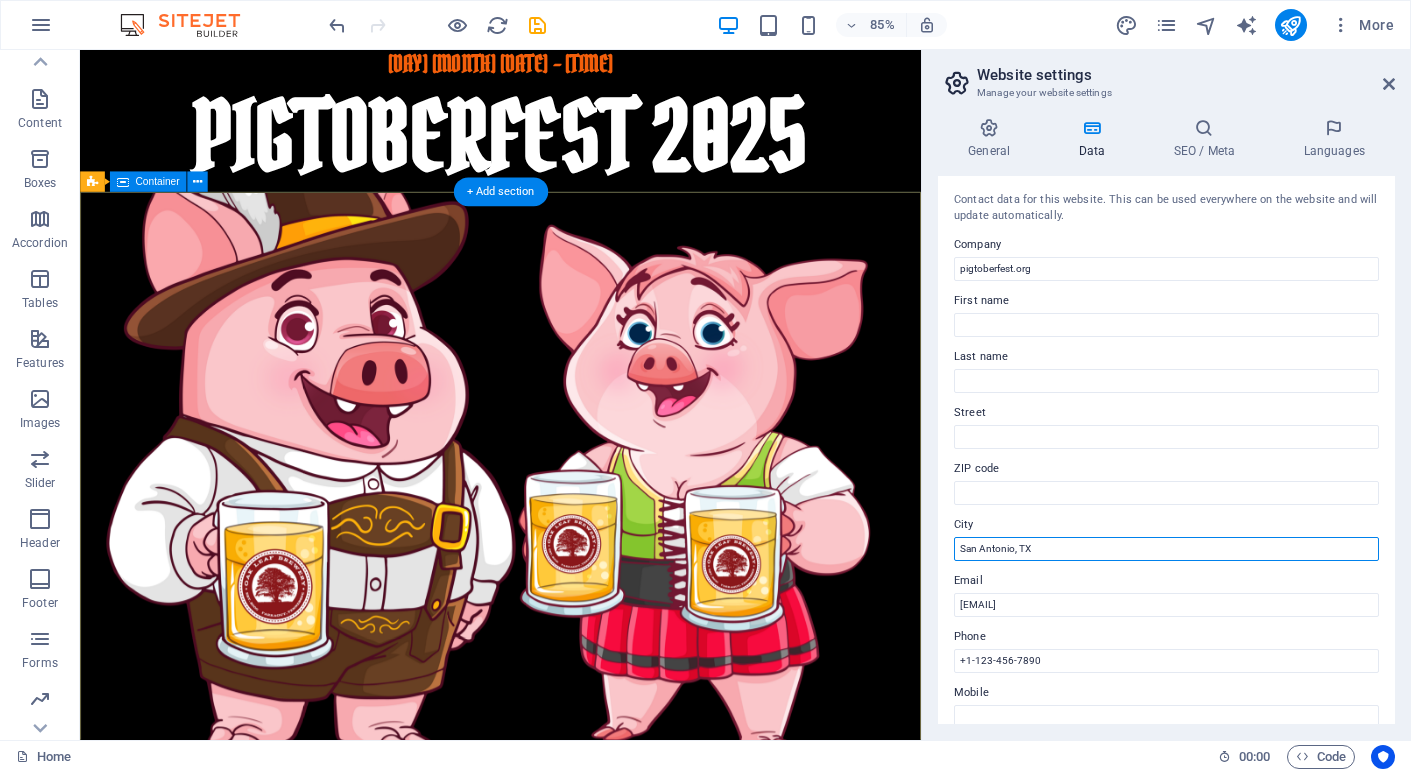 drag, startPoint x: 1132, startPoint y: 599, endPoint x: 1066, endPoint y: 641, distance: 78.23043 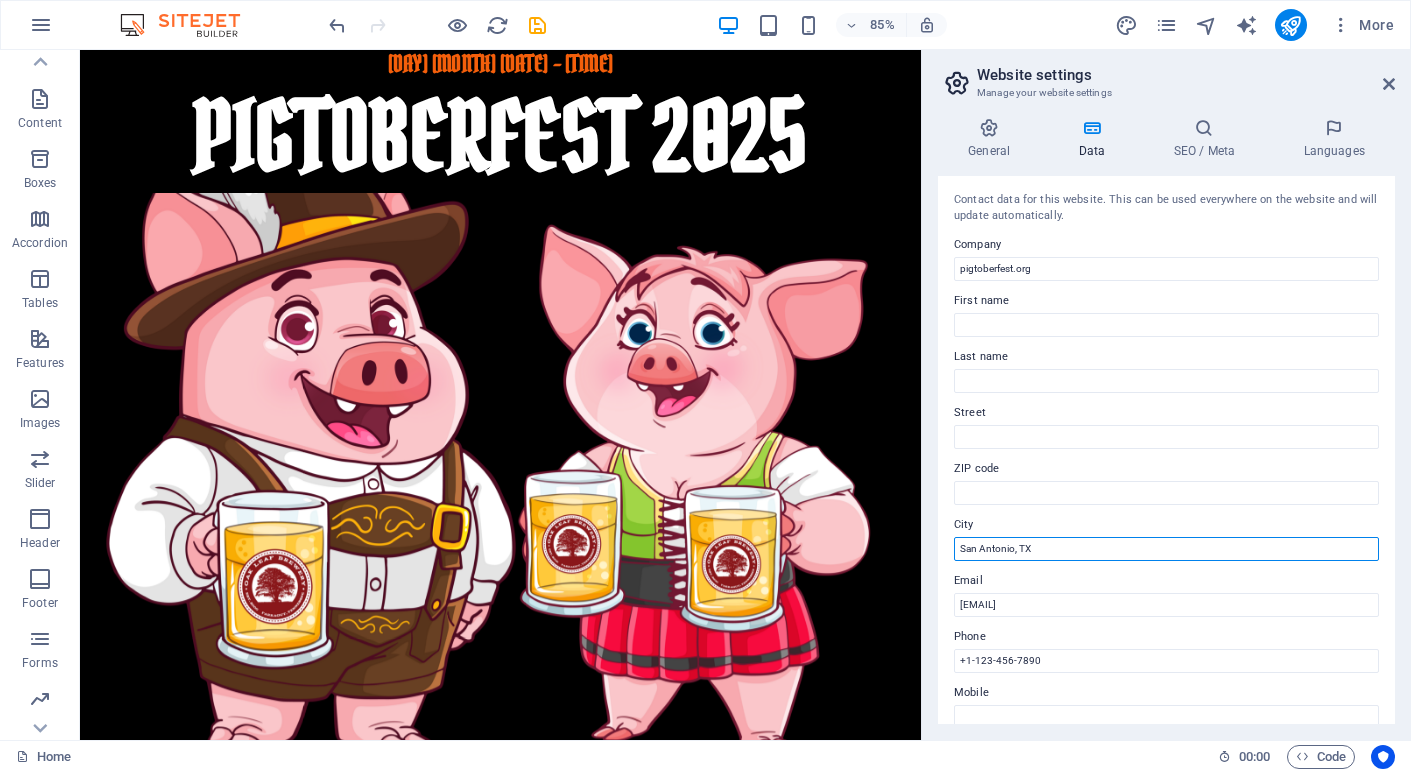 click on "San Antonio, TX" at bounding box center (1166, 549) 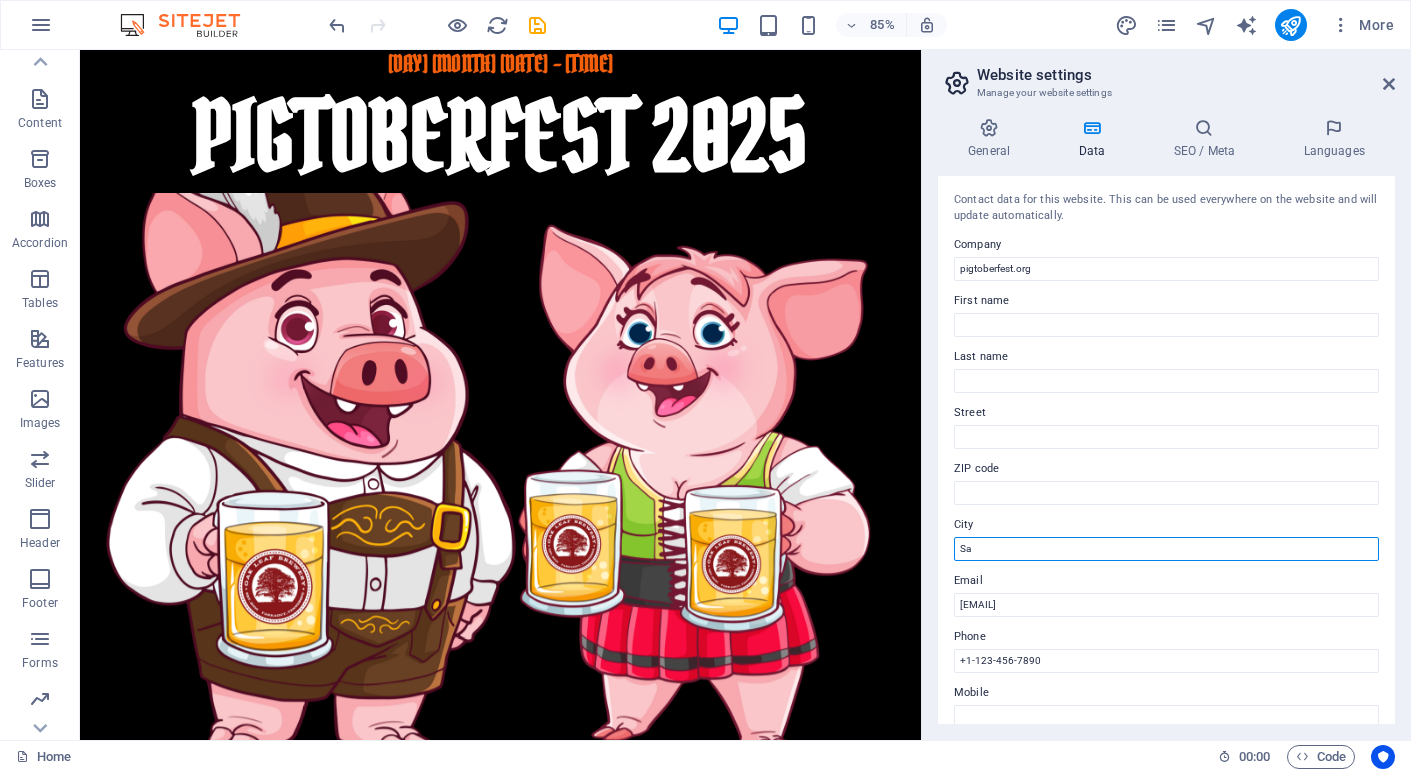 type on "S" 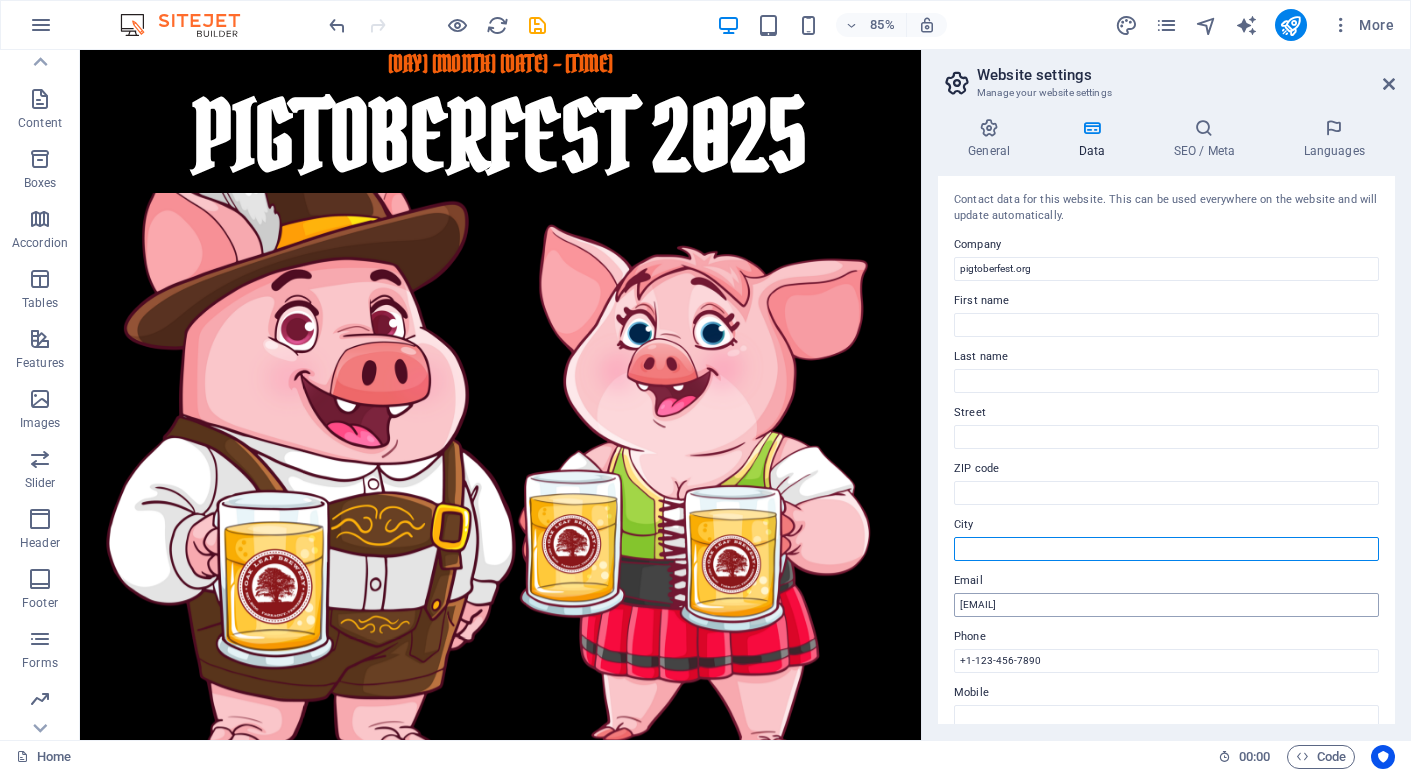 type 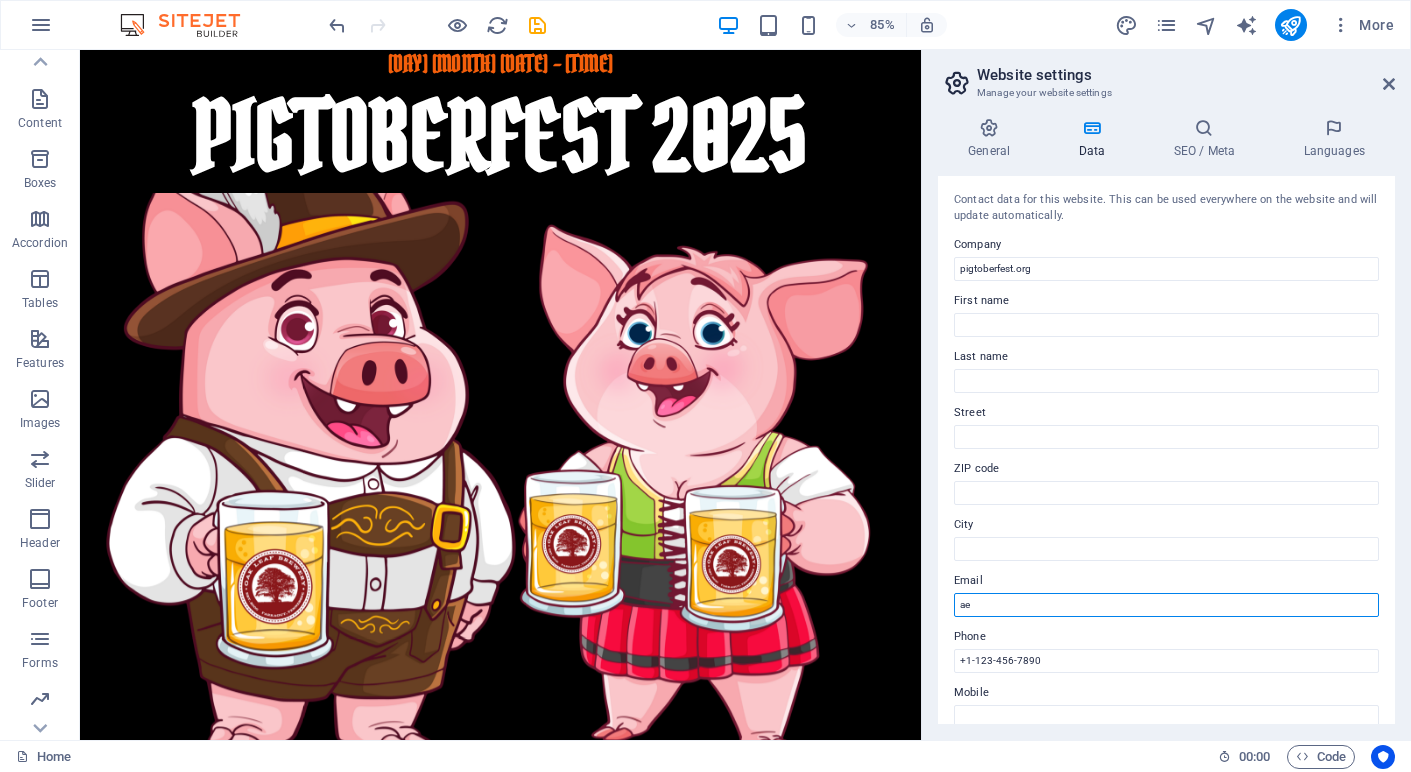type on "a" 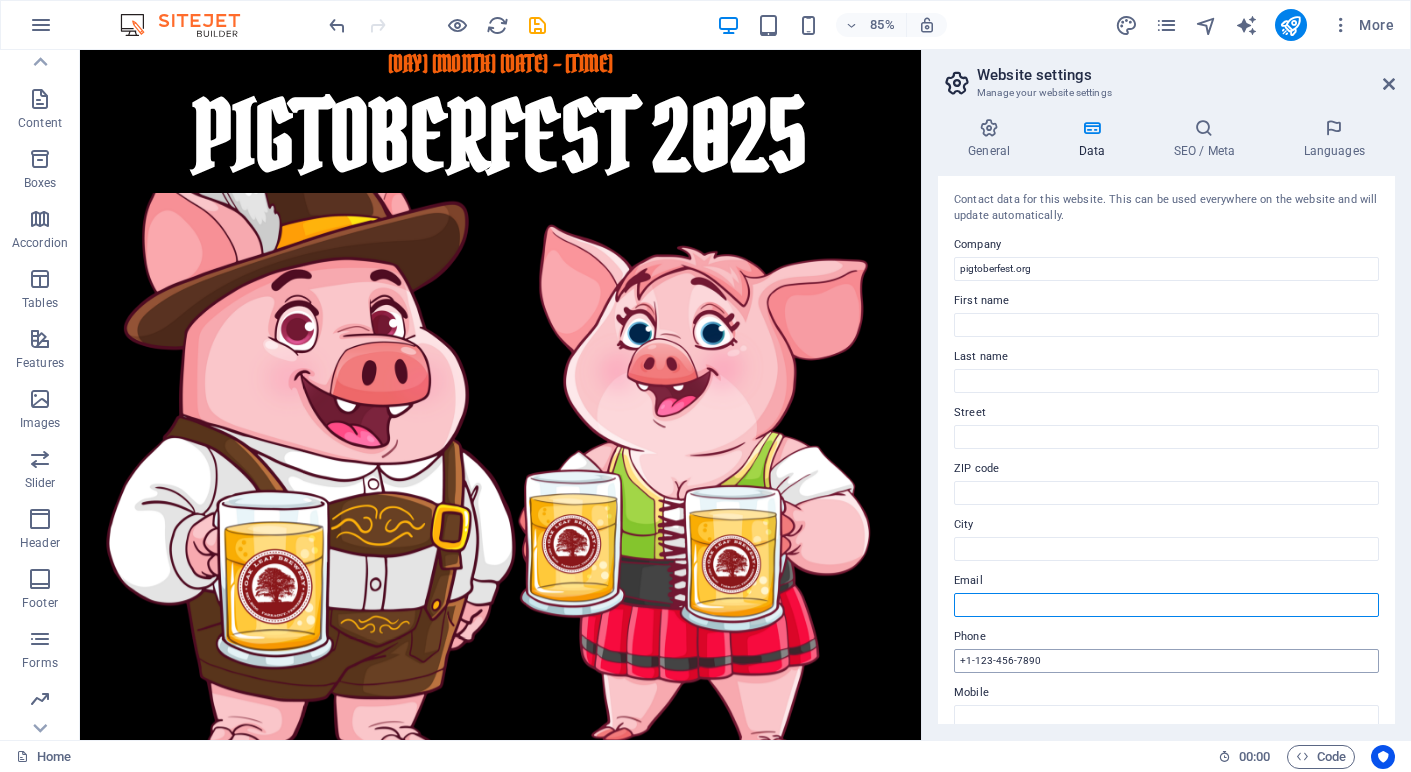 type 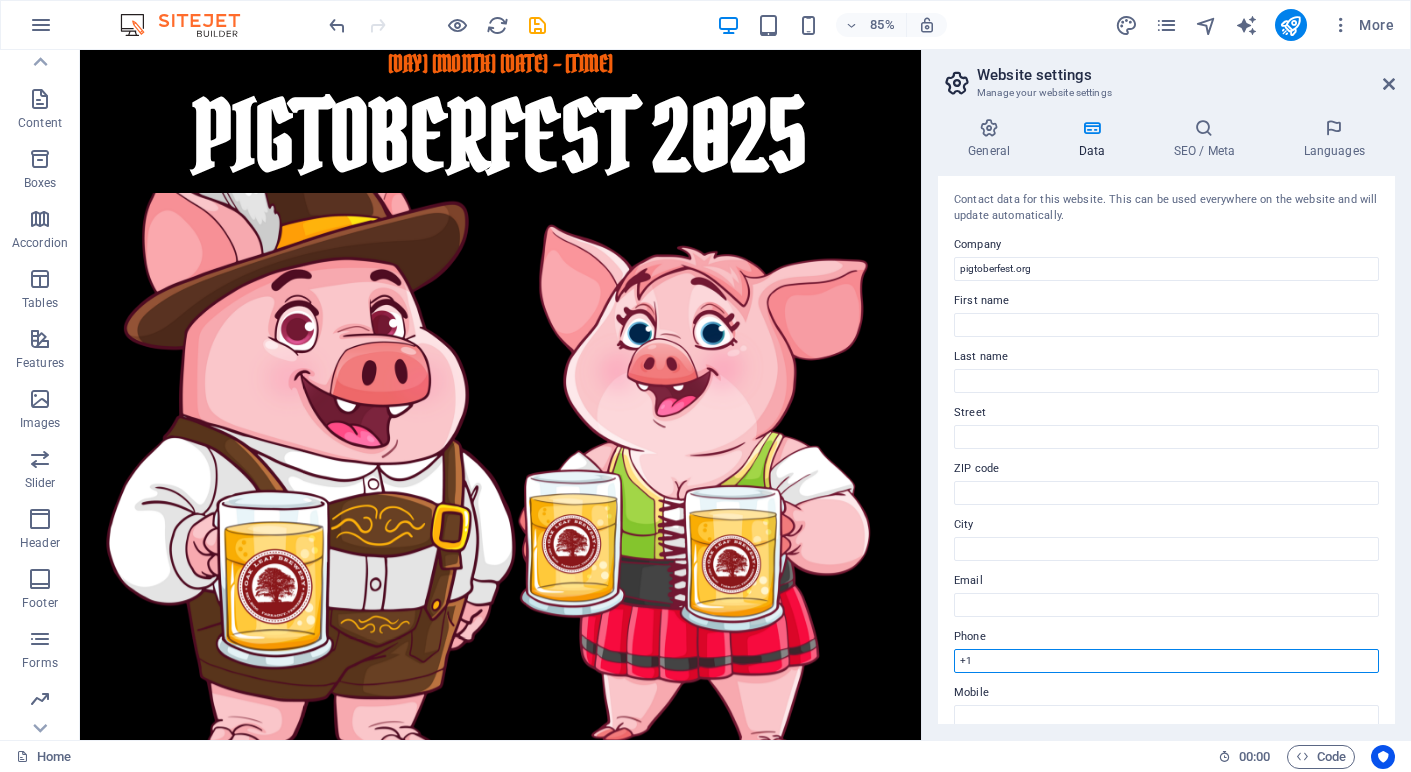 type on "+" 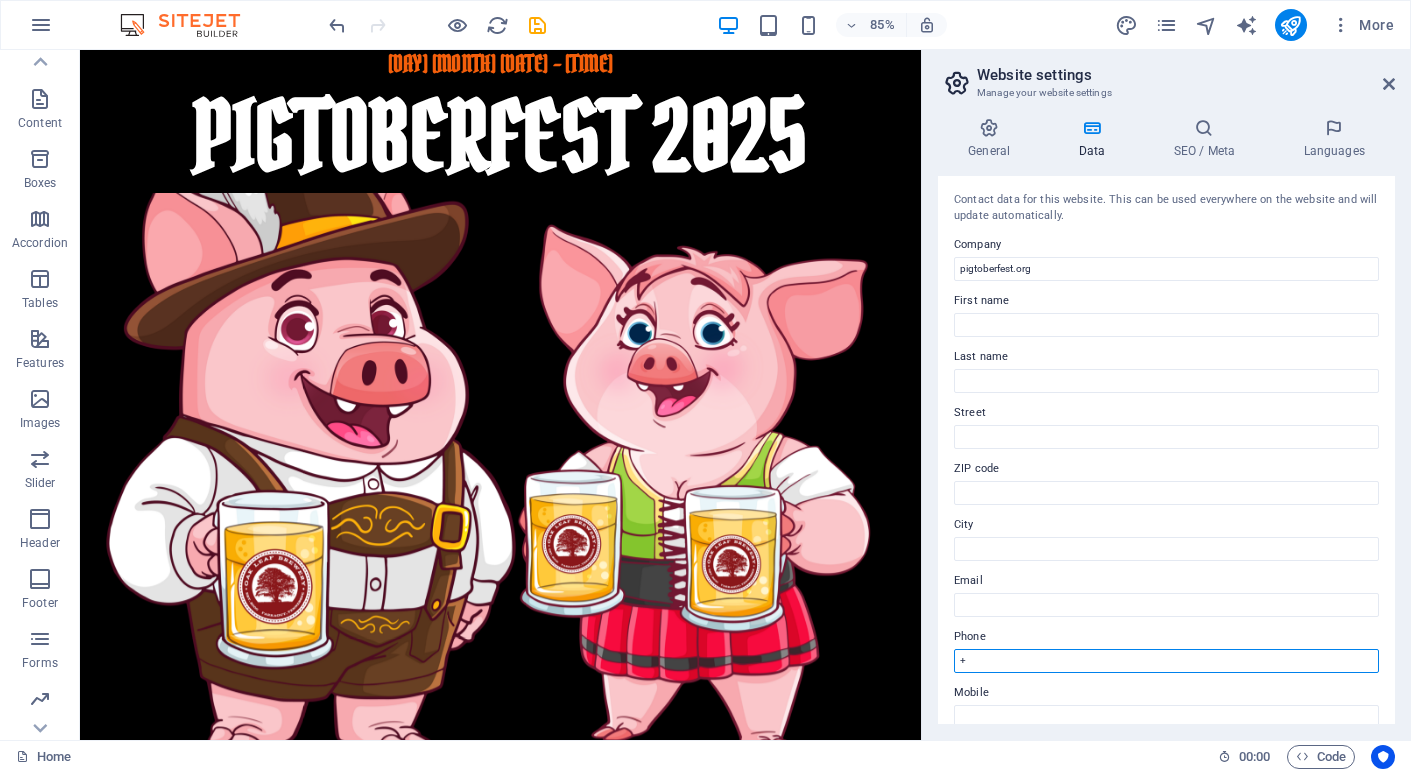 type 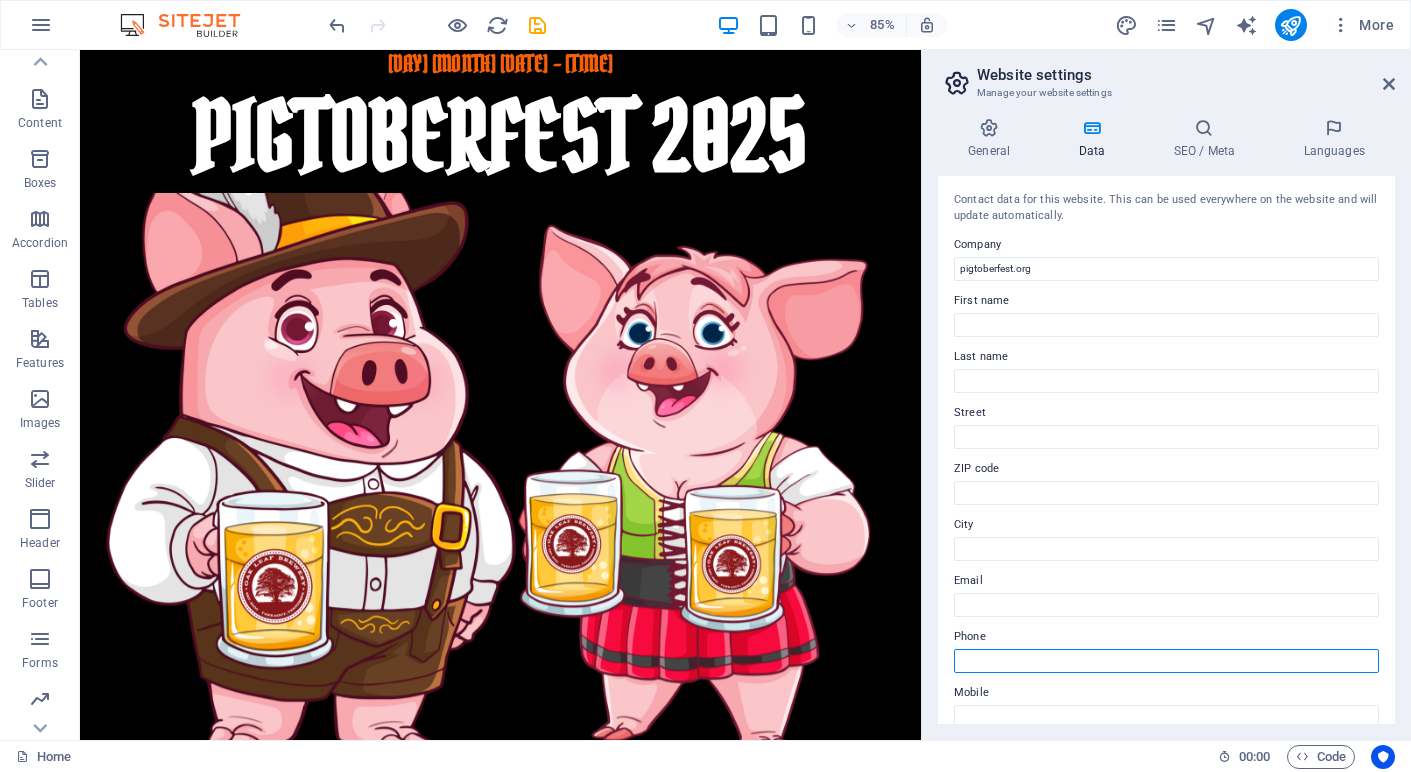 scroll, scrollTop: 0, scrollLeft: 0, axis: both 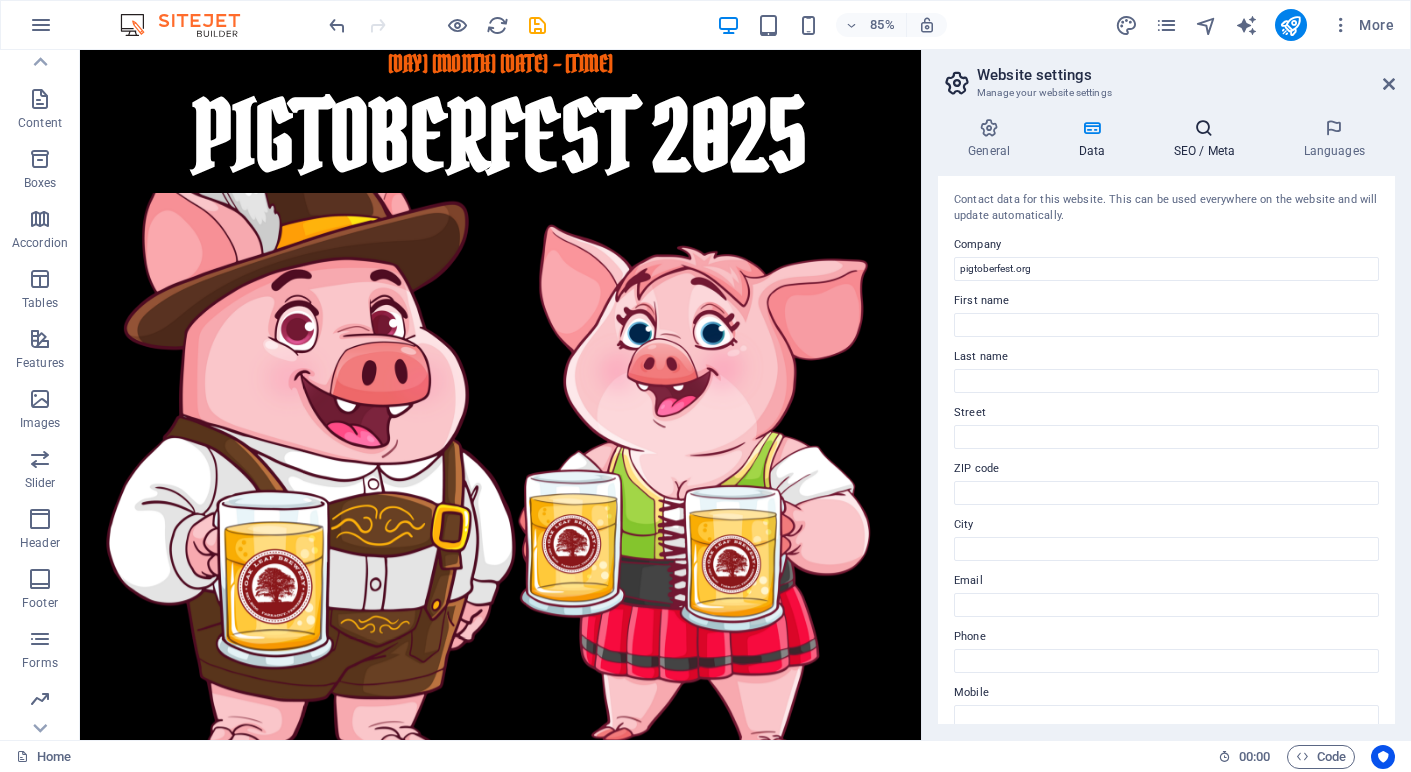 click at bounding box center [1204, 128] 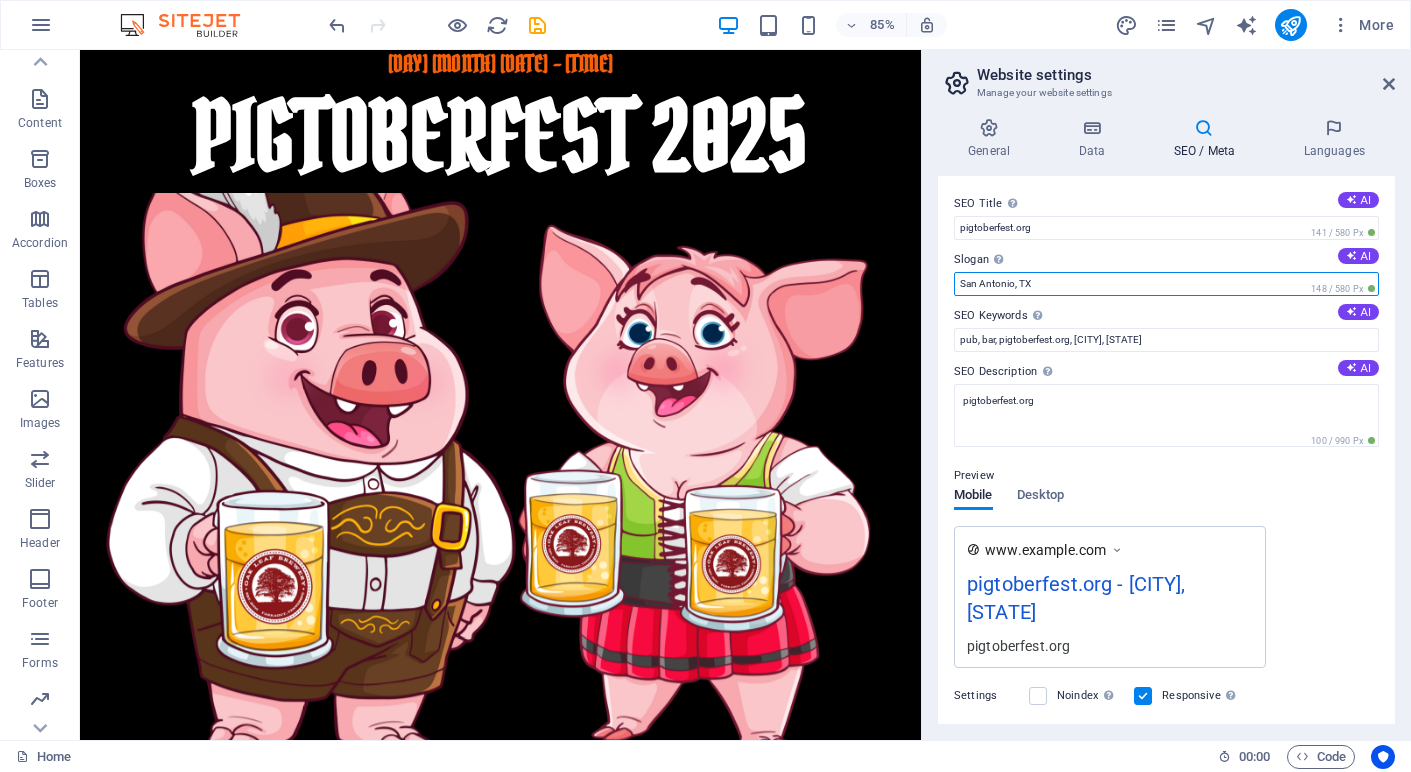 drag, startPoint x: 1046, startPoint y: 288, endPoint x: 954, endPoint y: 281, distance: 92.26592 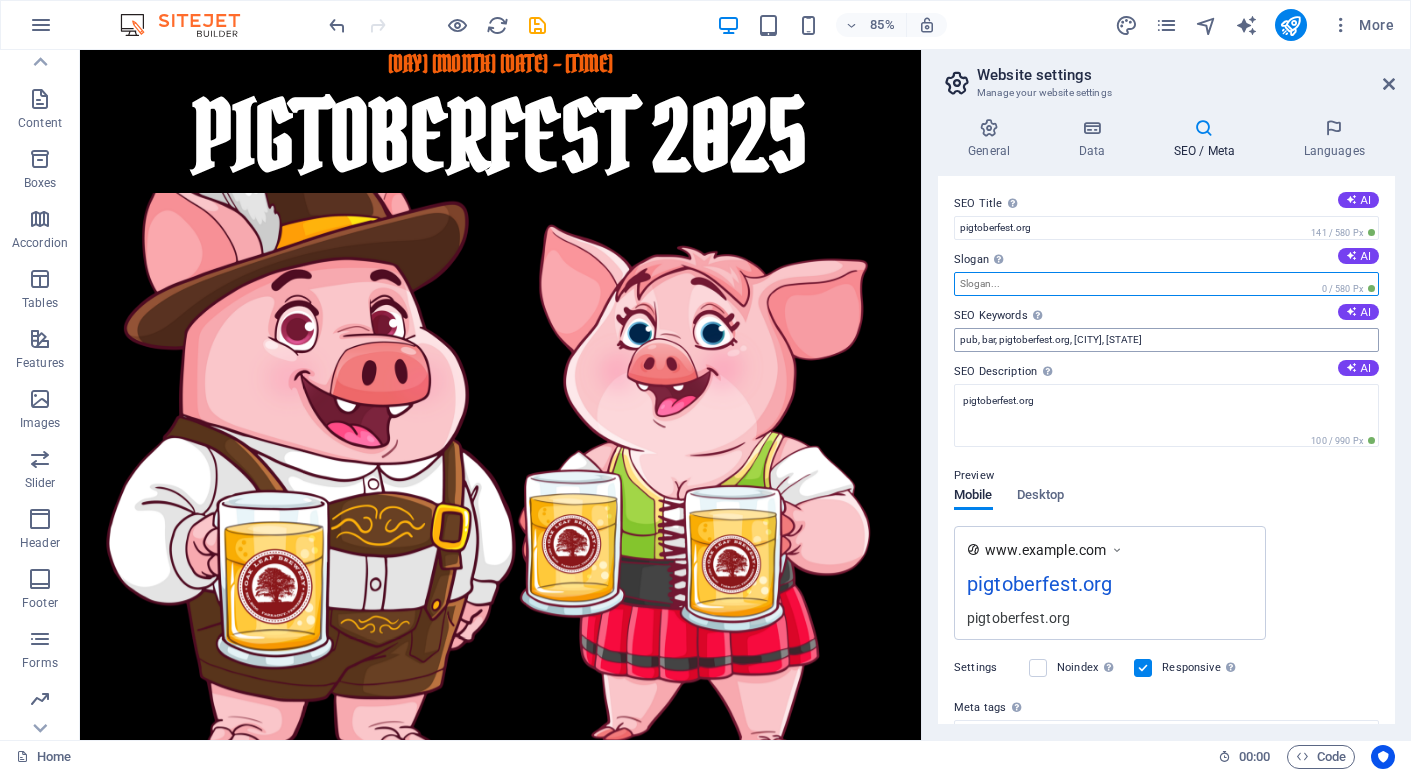 type 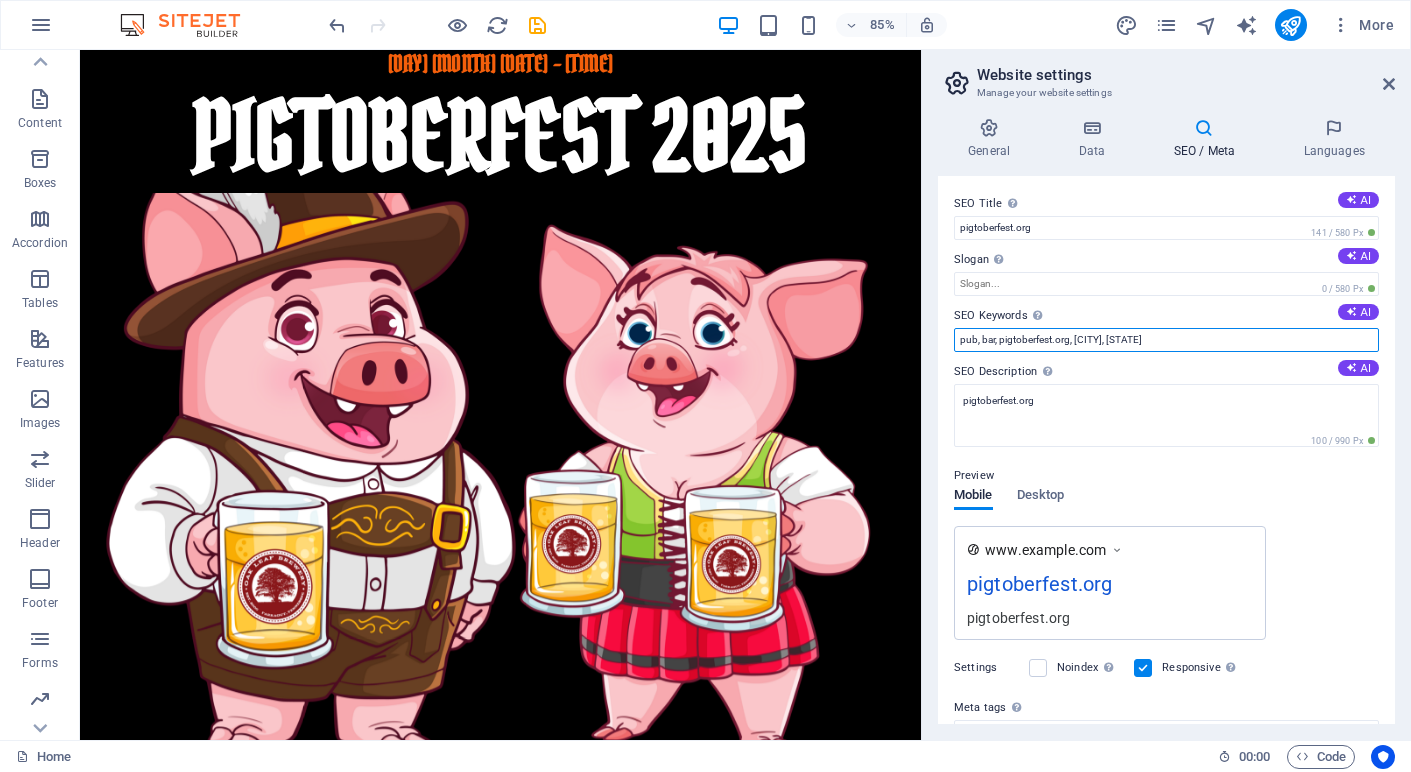 drag, startPoint x: 1168, startPoint y: 333, endPoint x: 1155, endPoint y: 336, distance: 13.341664 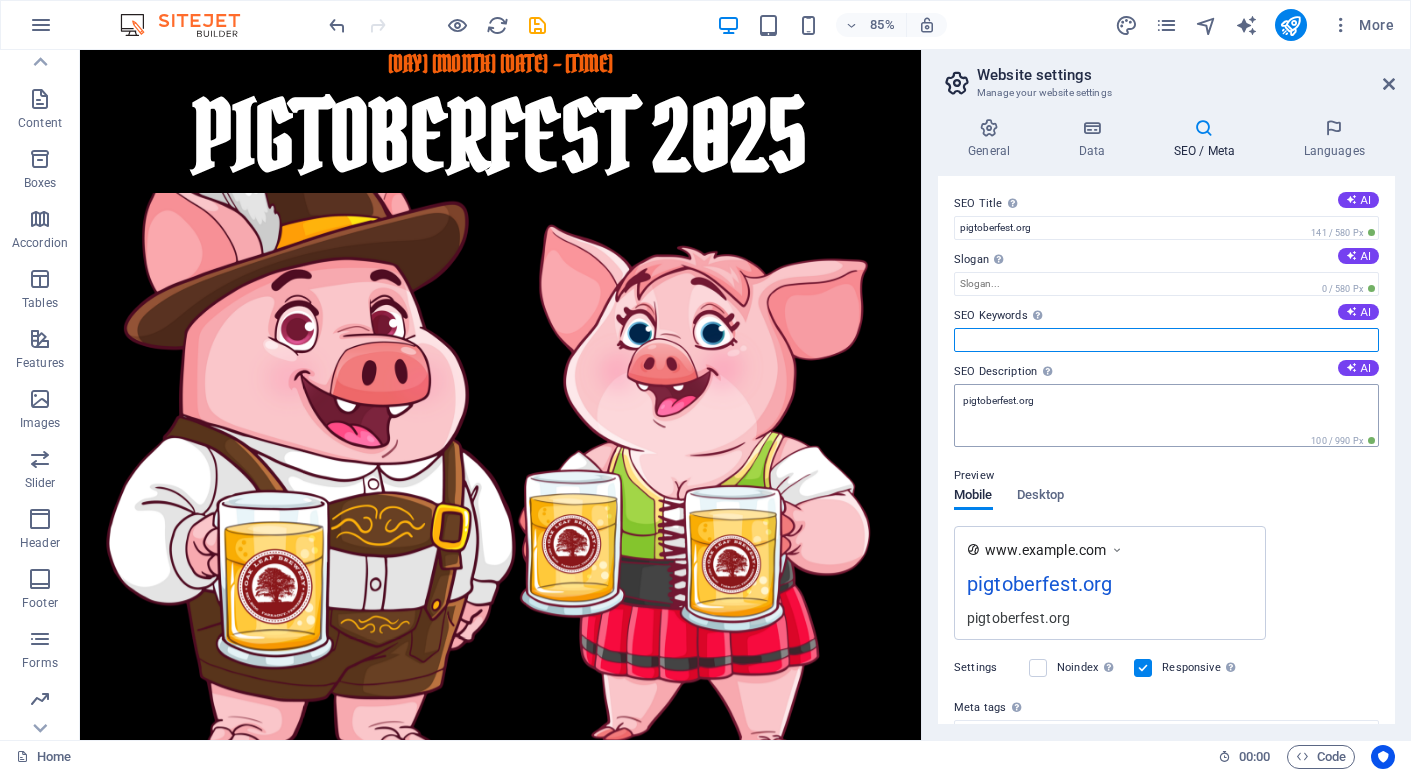 type 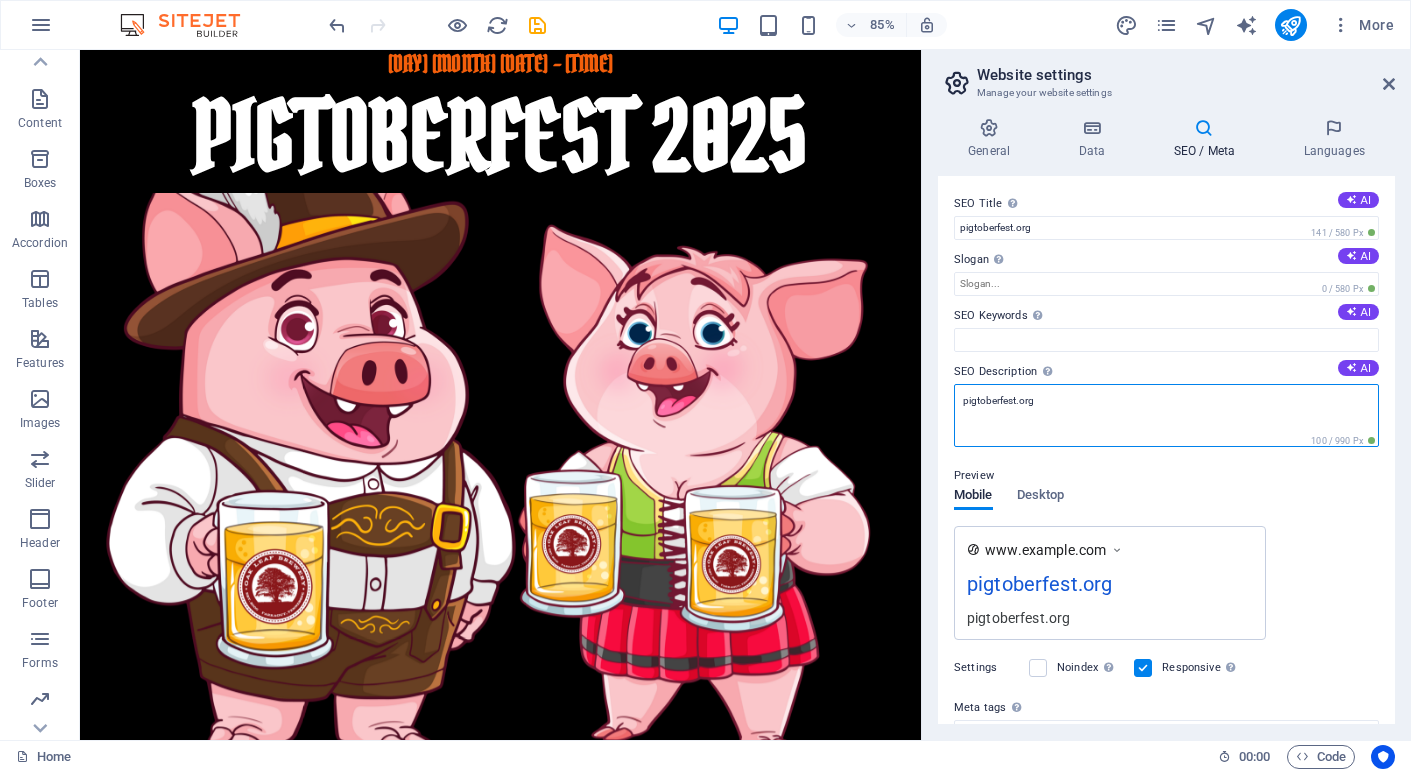 click on "pigtoberfest.org" at bounding box center [1166, 415] 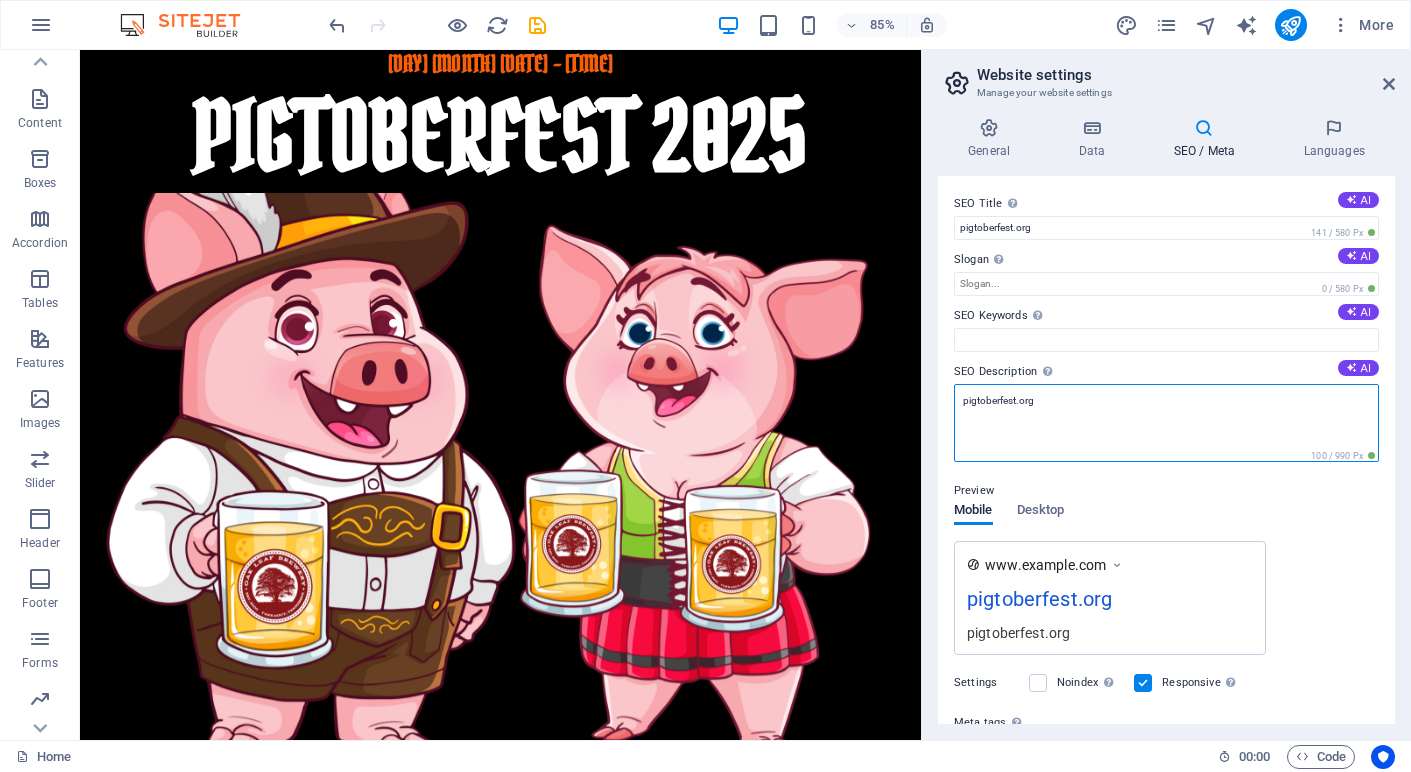scroll, scrollTop: 0, scrollLeft: 0, axis: both 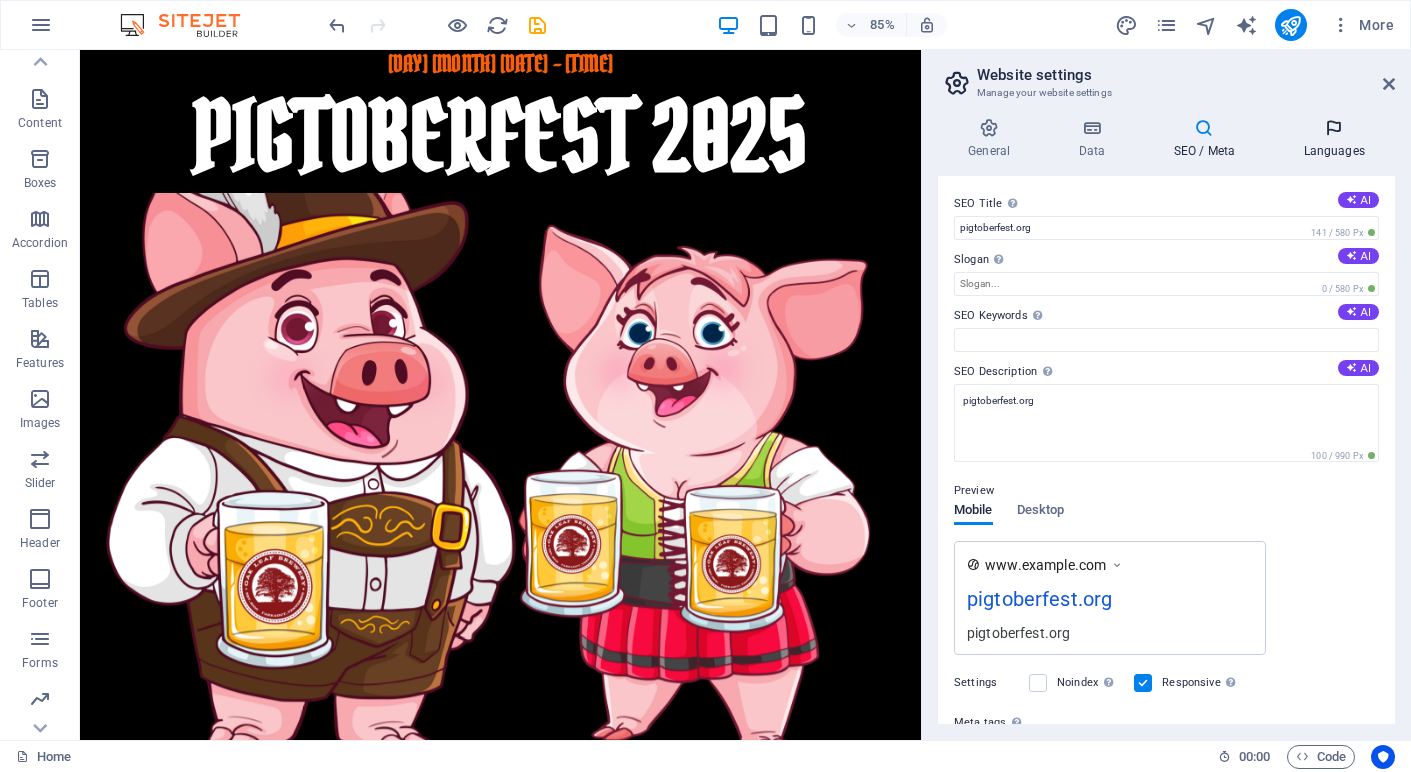 click at bounding box center [1334, 128] 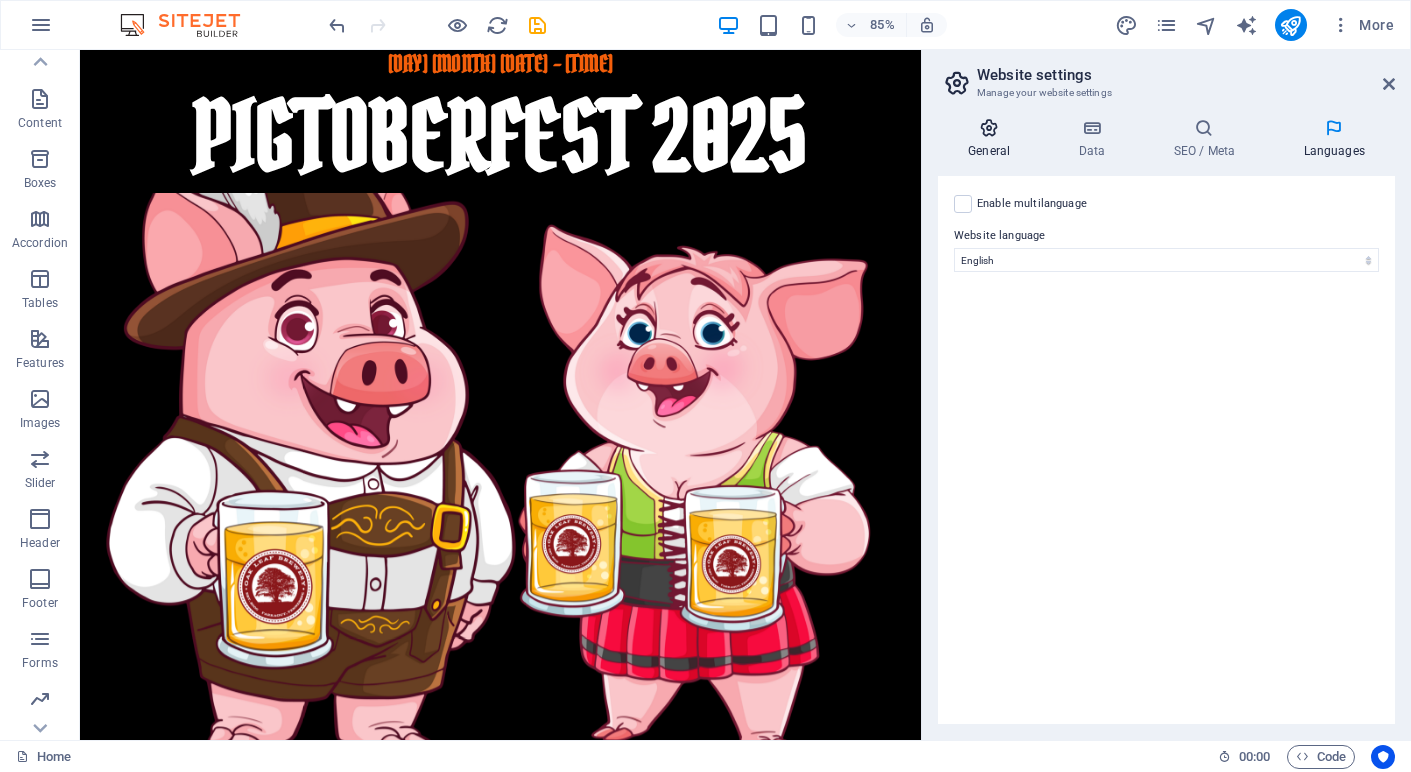 click on "General" at bounding box center [993, 139] 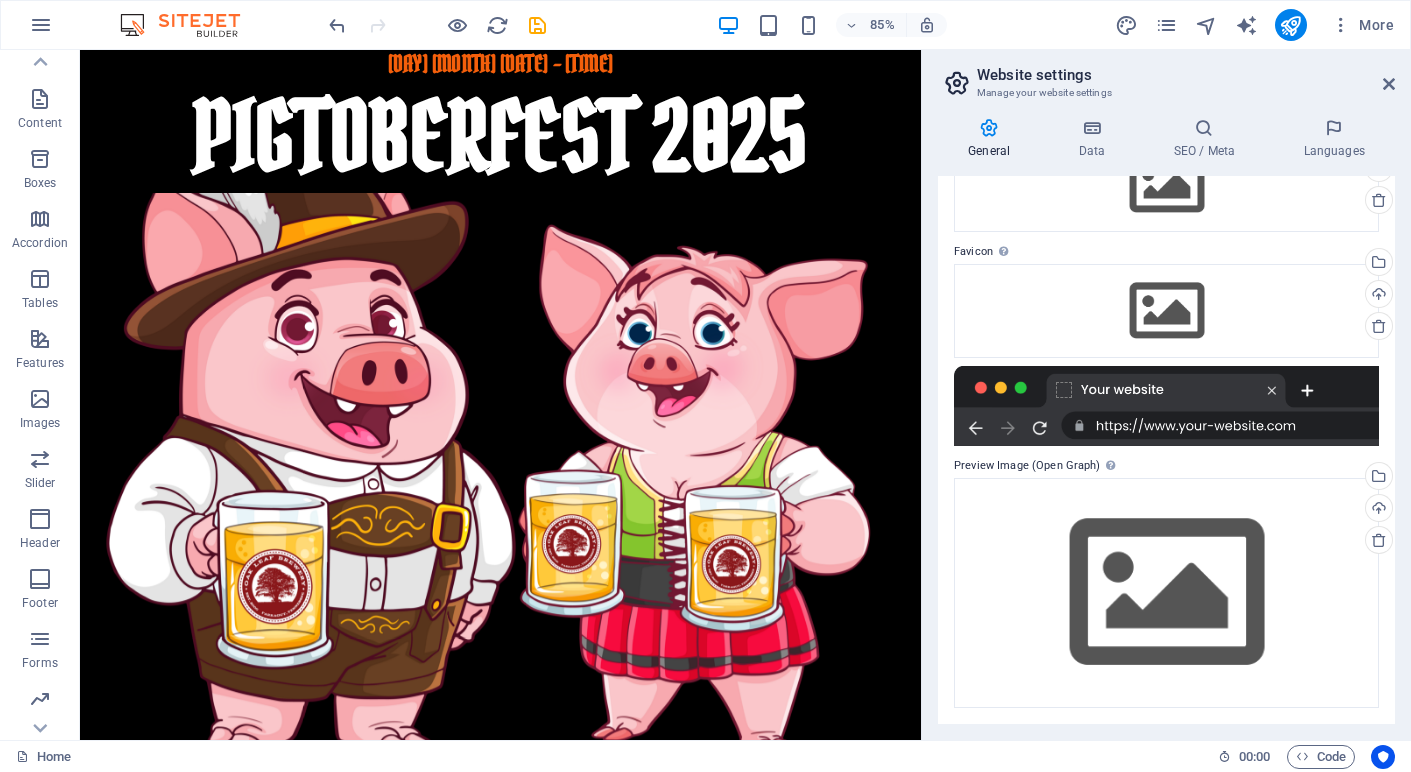 scroll, scrollTop: 133, scrollLeft: 0, axis: vertical 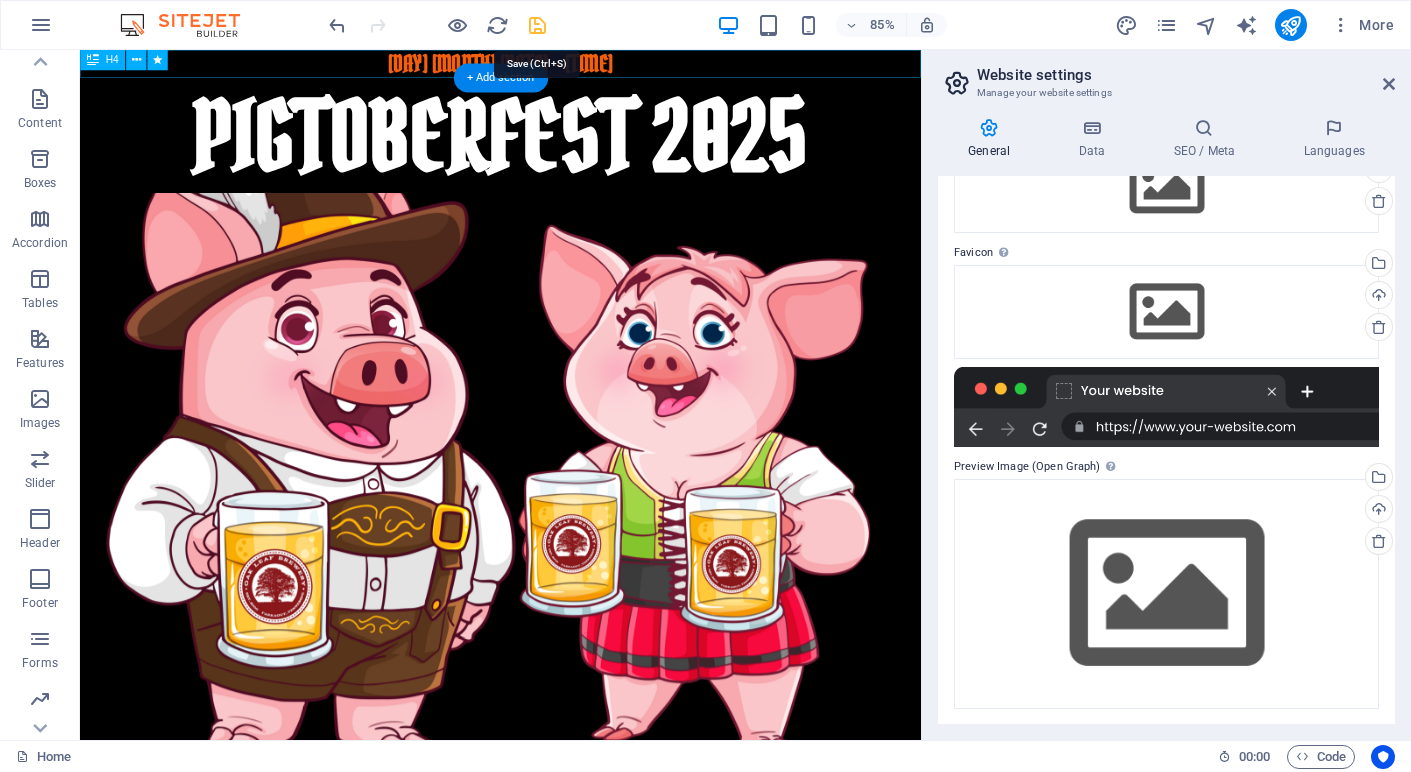 click at bounding box center [537, 25] 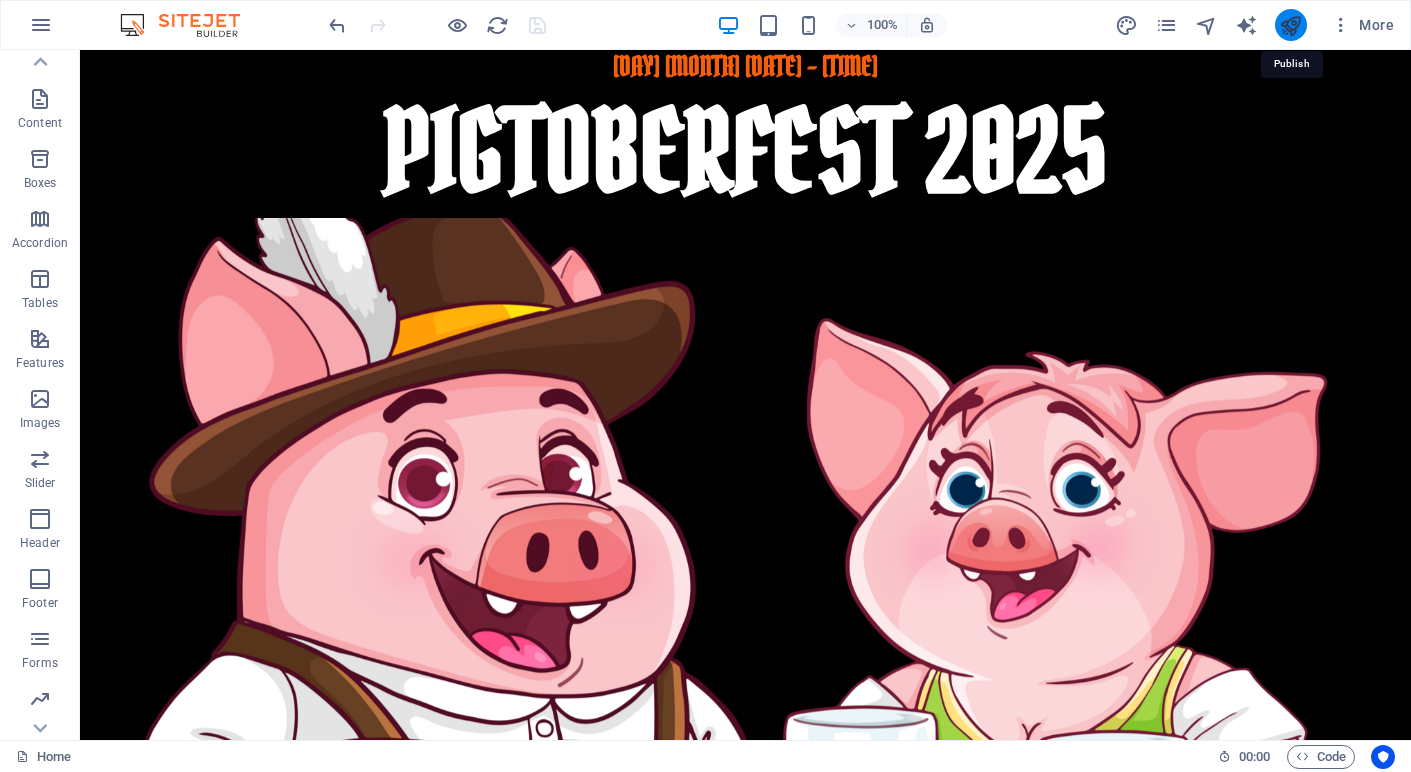click at bounding box center [1290, 25] 